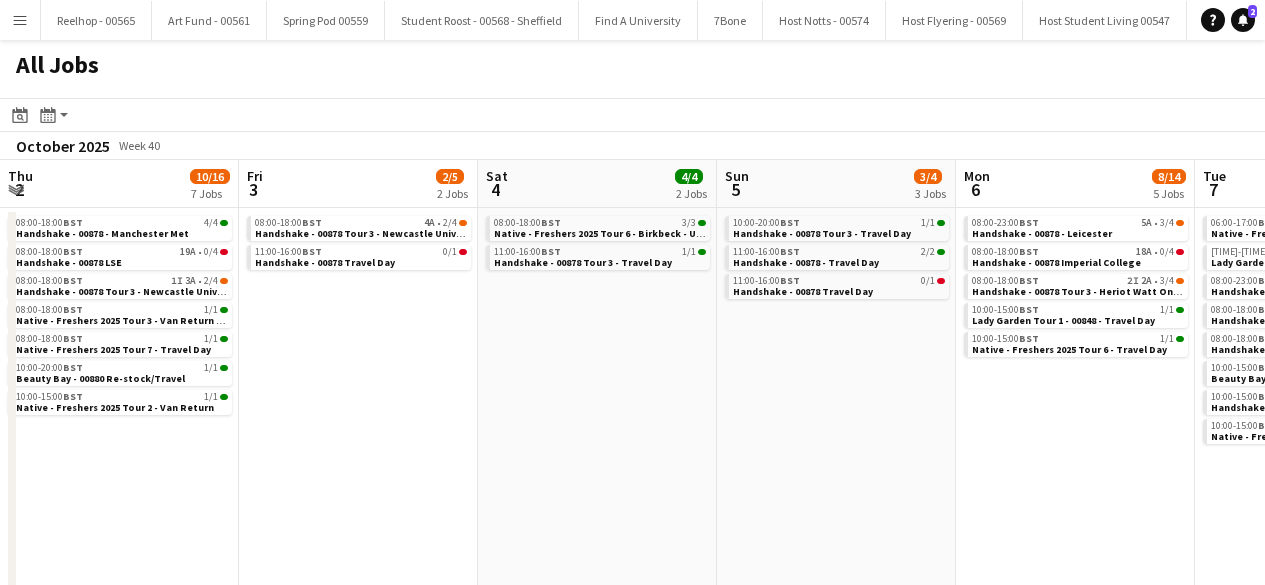 scroll, scrollTop: 0, scrollLeft: 0, axis: both 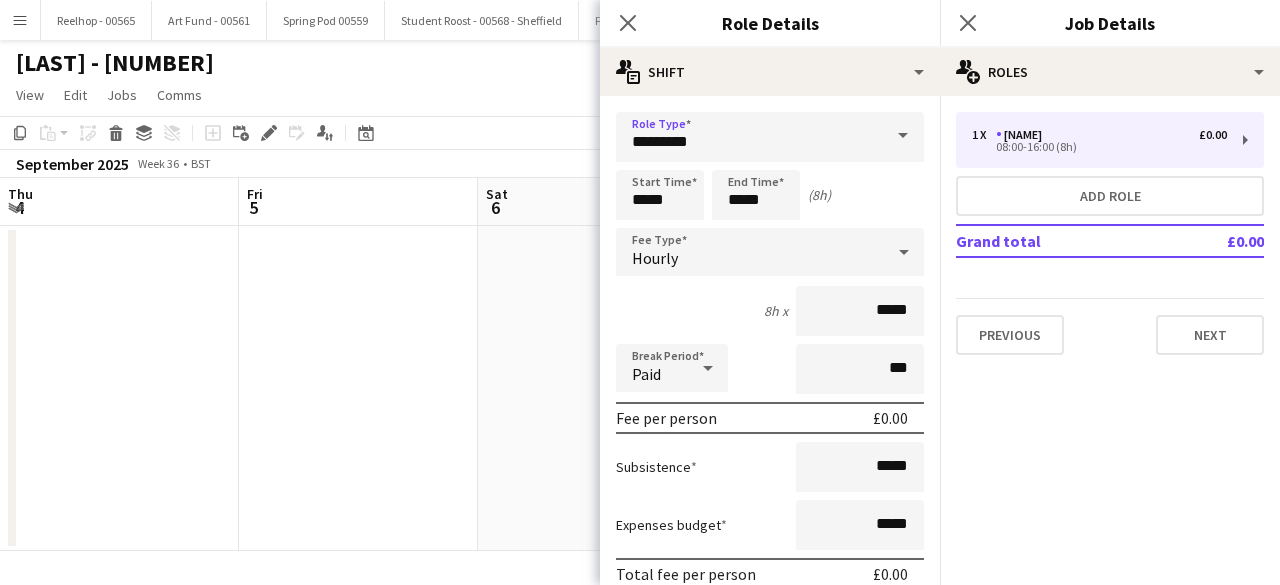 click on "*********" at bounding box center (770, 137) 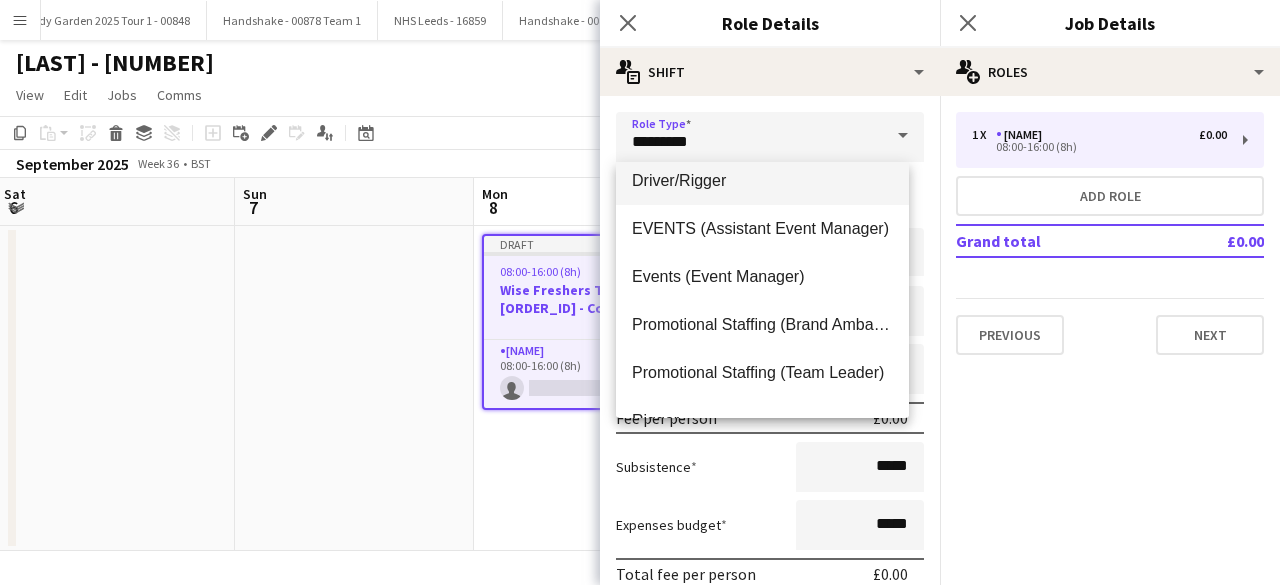 scroll, scrollTop: 110, scrollLeft: 0, axis: vertical 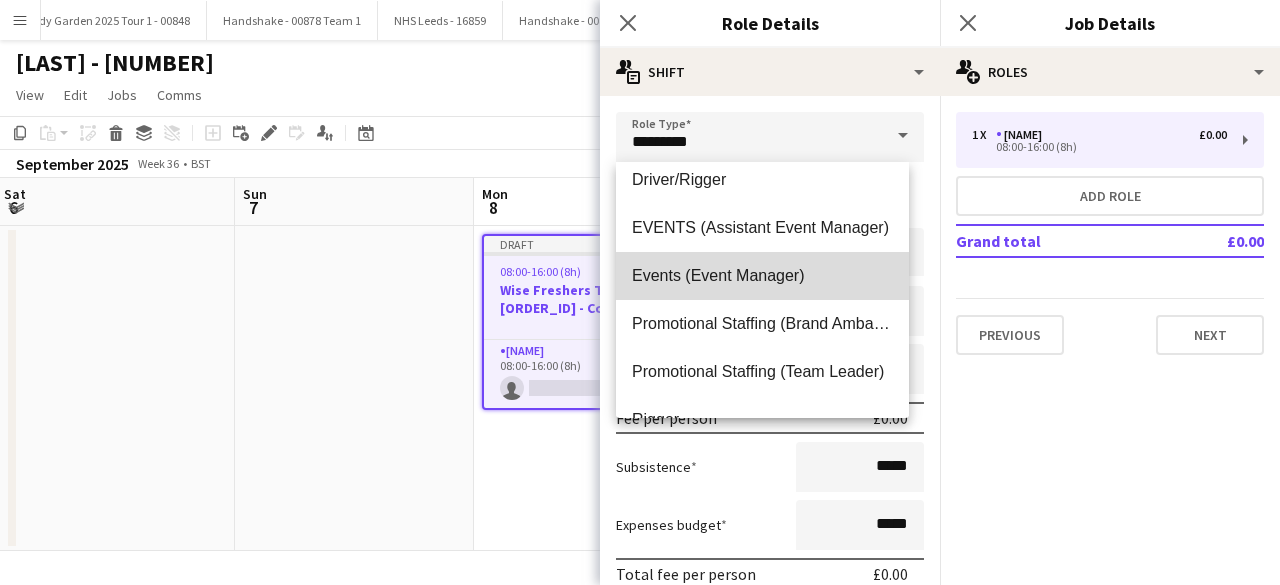 click on "Events (Event Manager)" at bounding box center (762, 275) 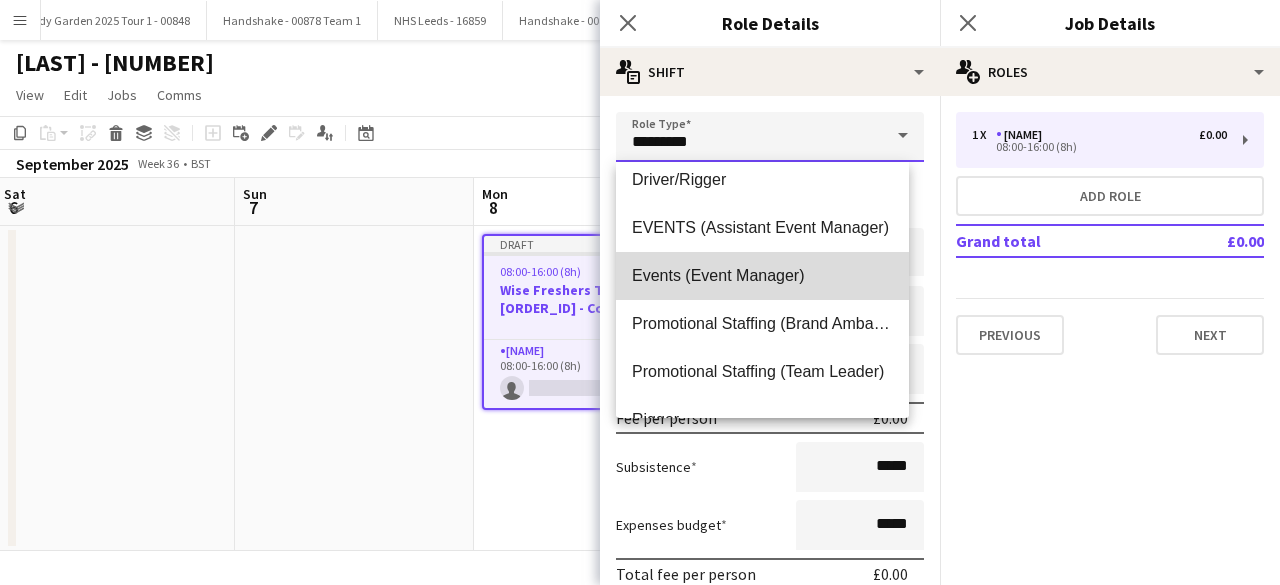type on "**********" 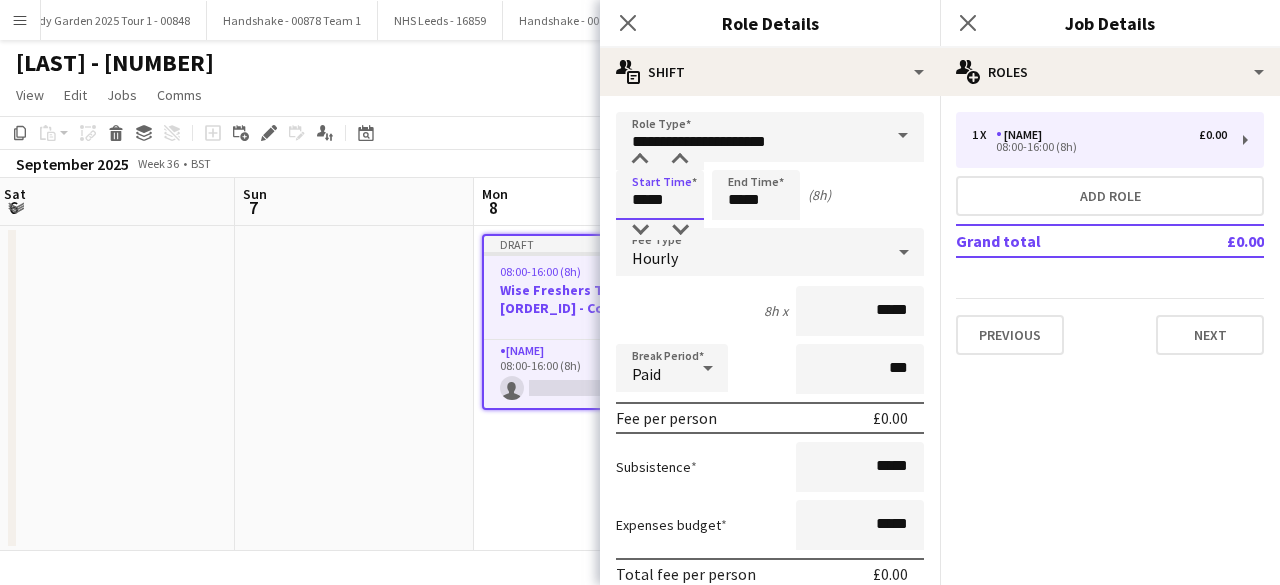 click on "*****" at bounding box center (660, 195) 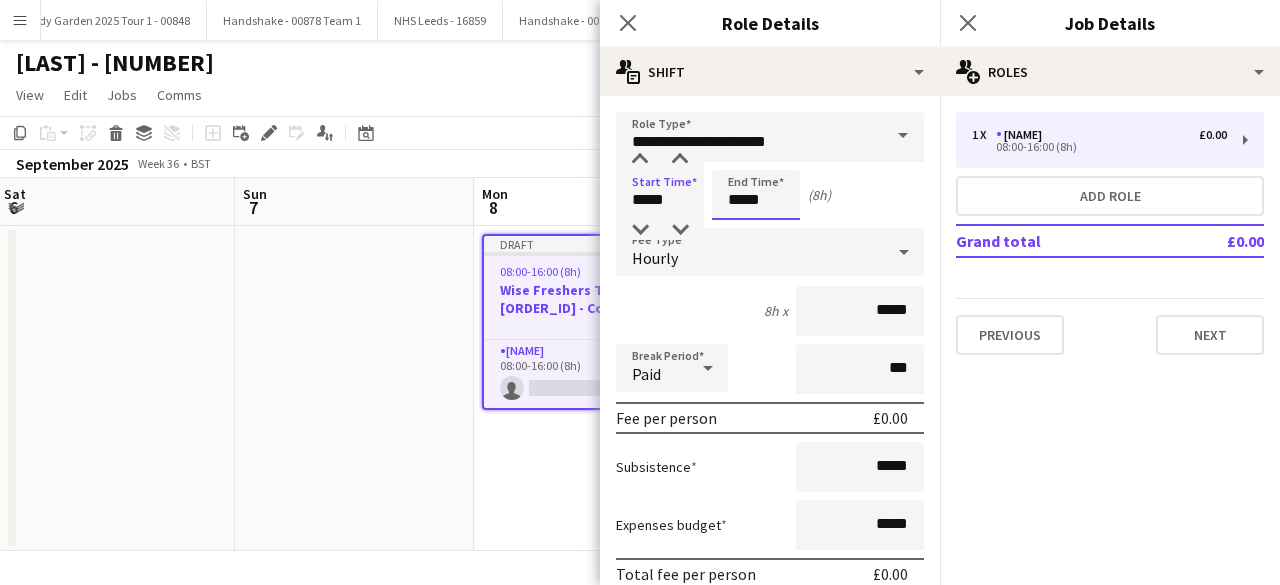 click on "*****" at bounding box center (756, 195) 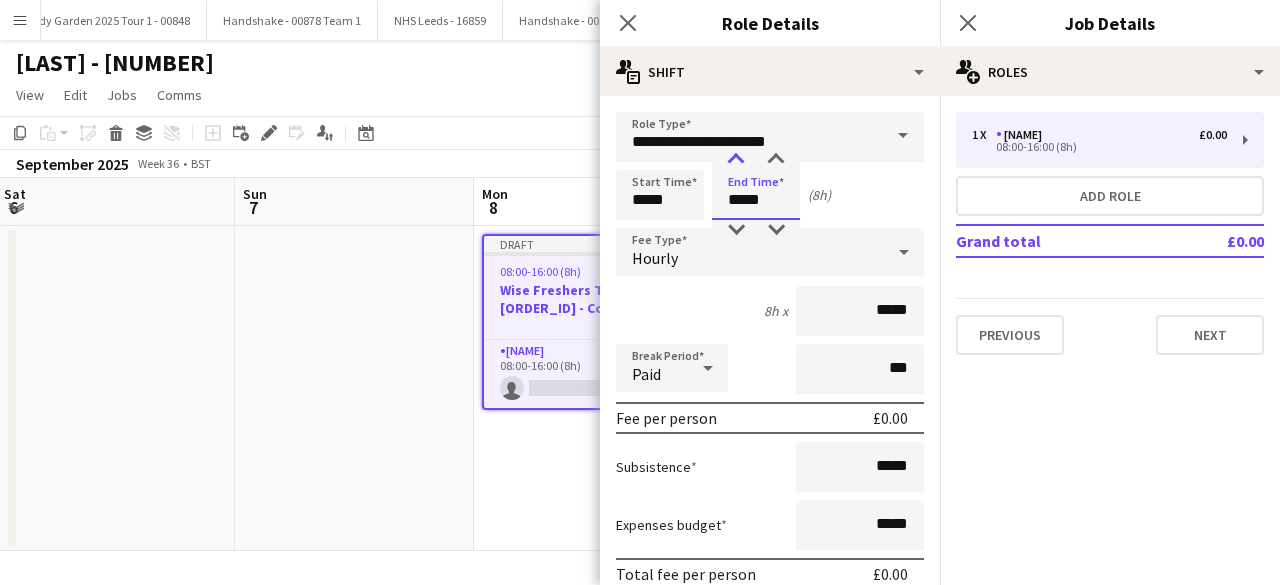 click at bounding box center [736, 160] 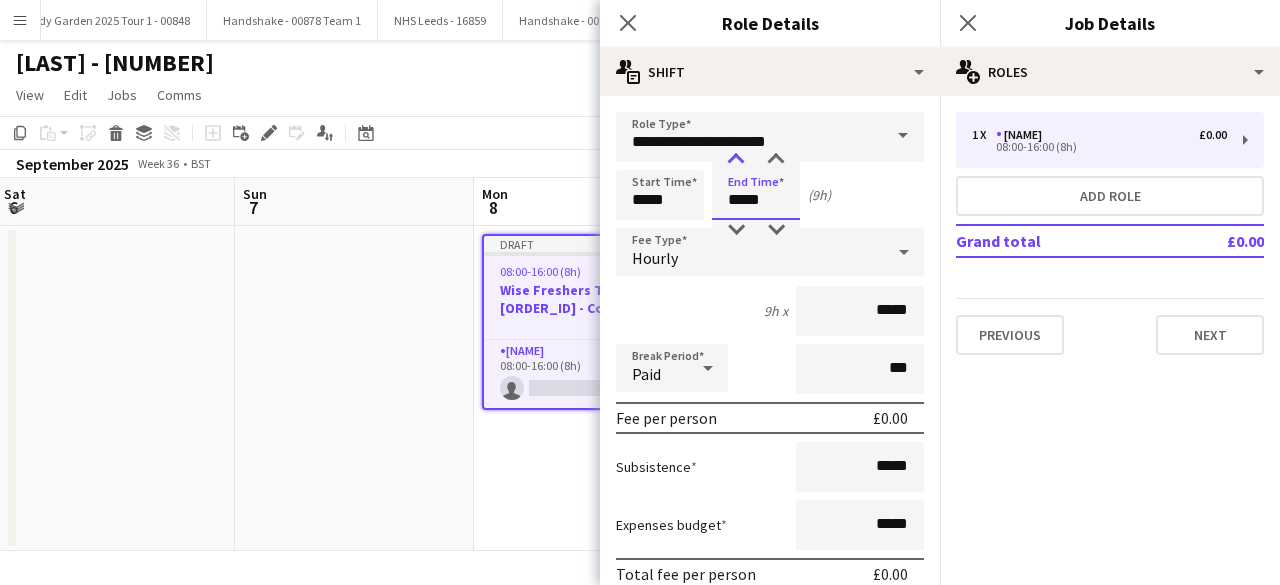 click at bounding box center [736, 160] 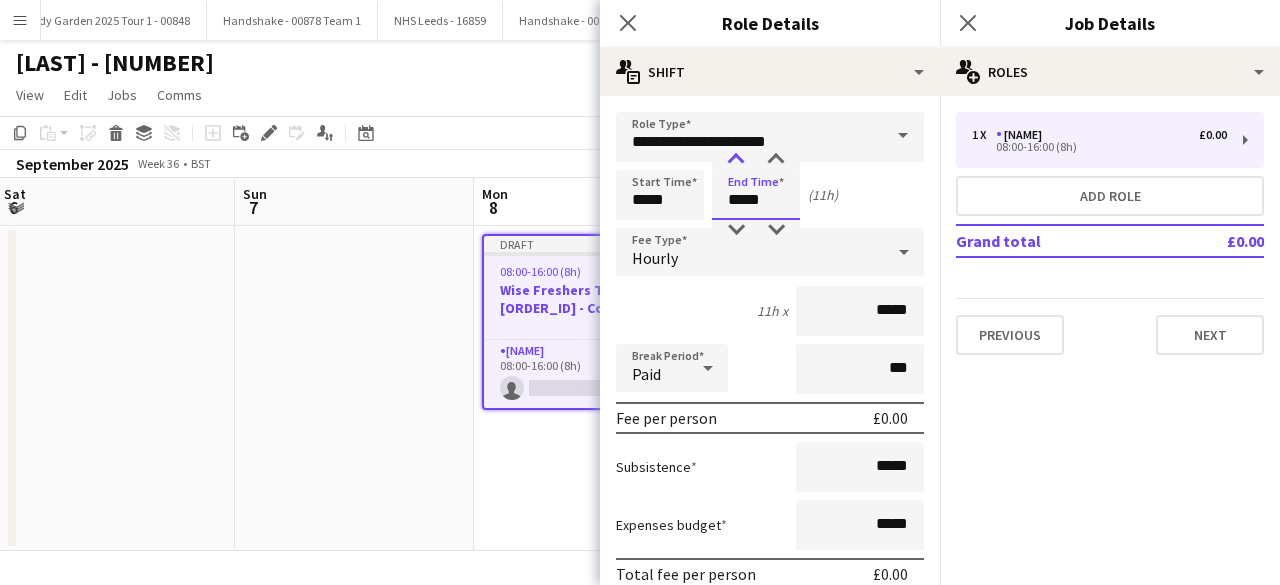 click at bounding box center [736, 160] 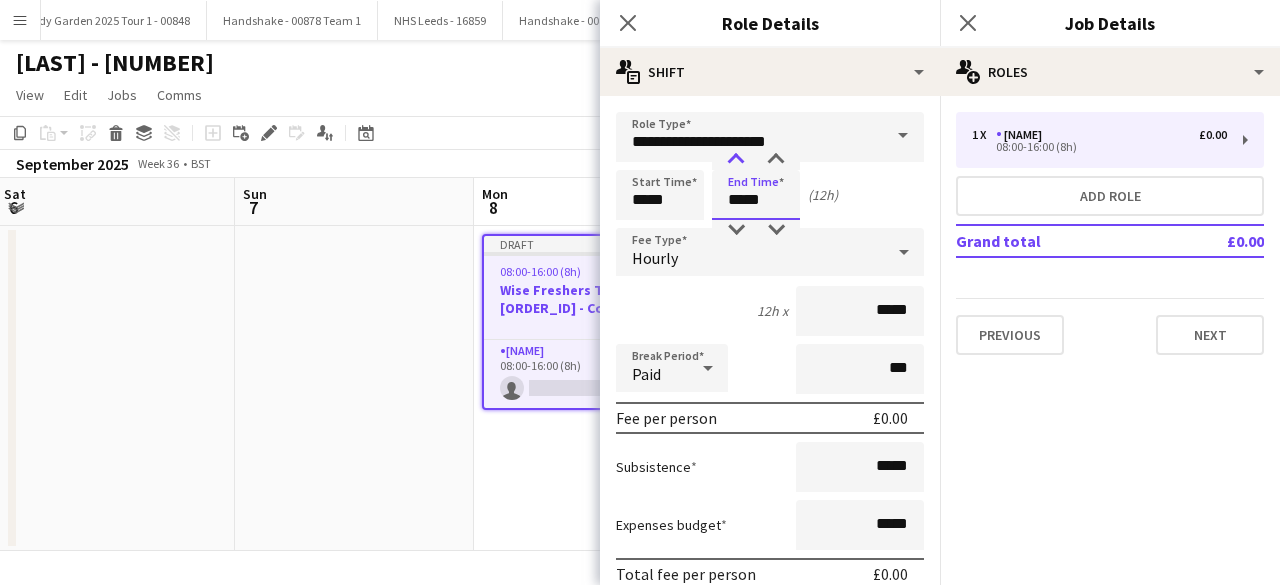 click at bounding box center (736, 160) 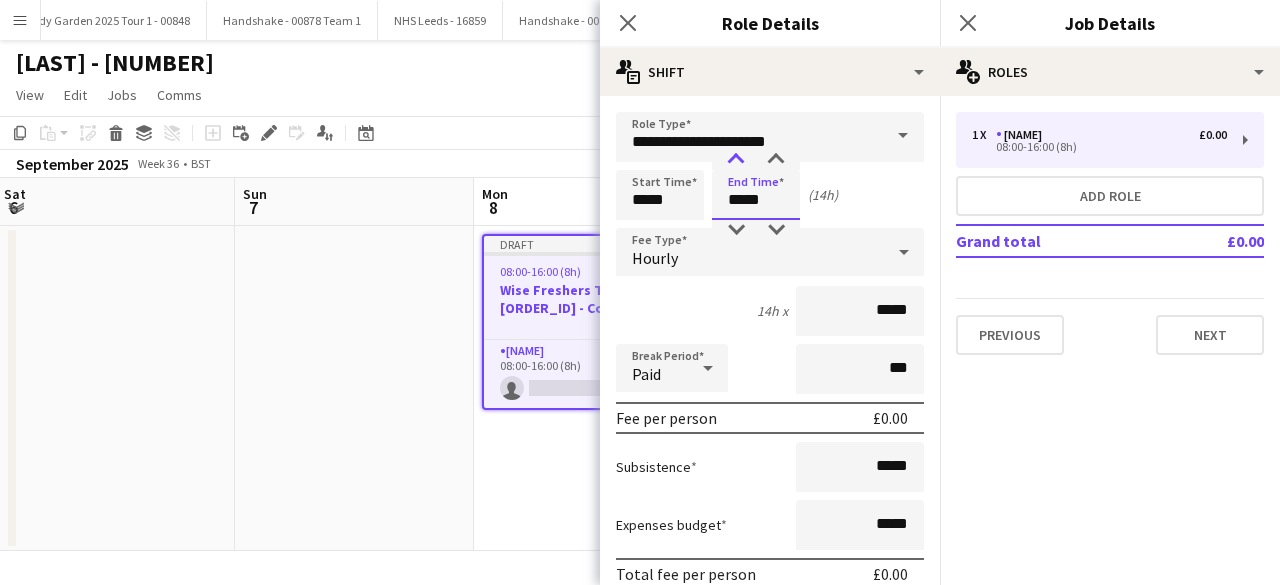 click at bounding box center (736, 160) 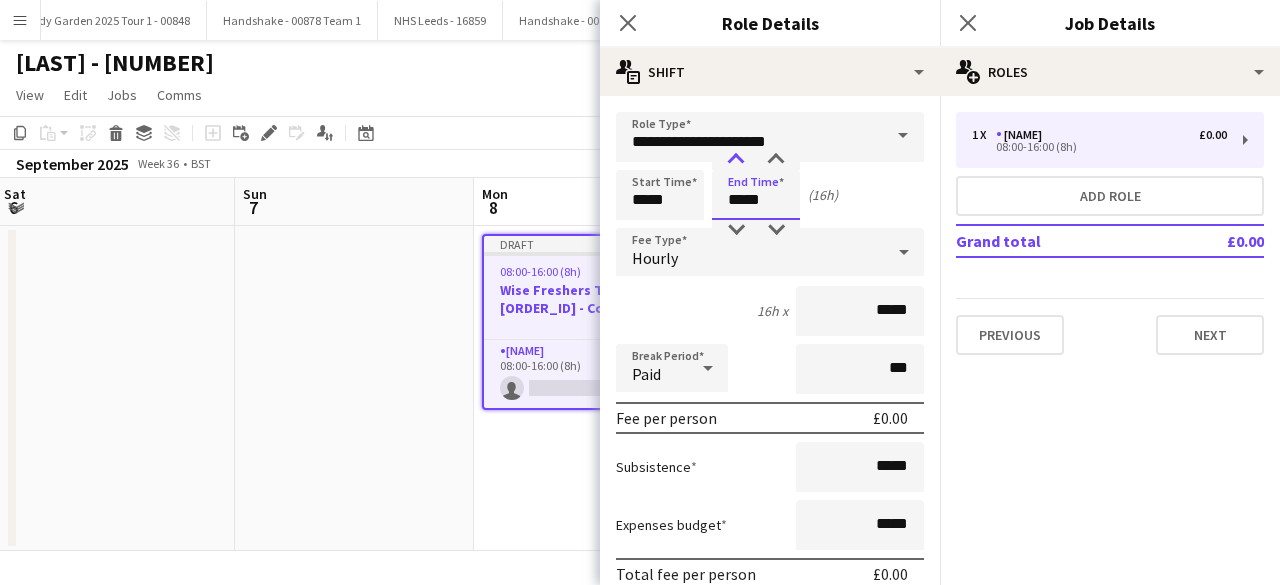 click at bounding box center [736, 160] 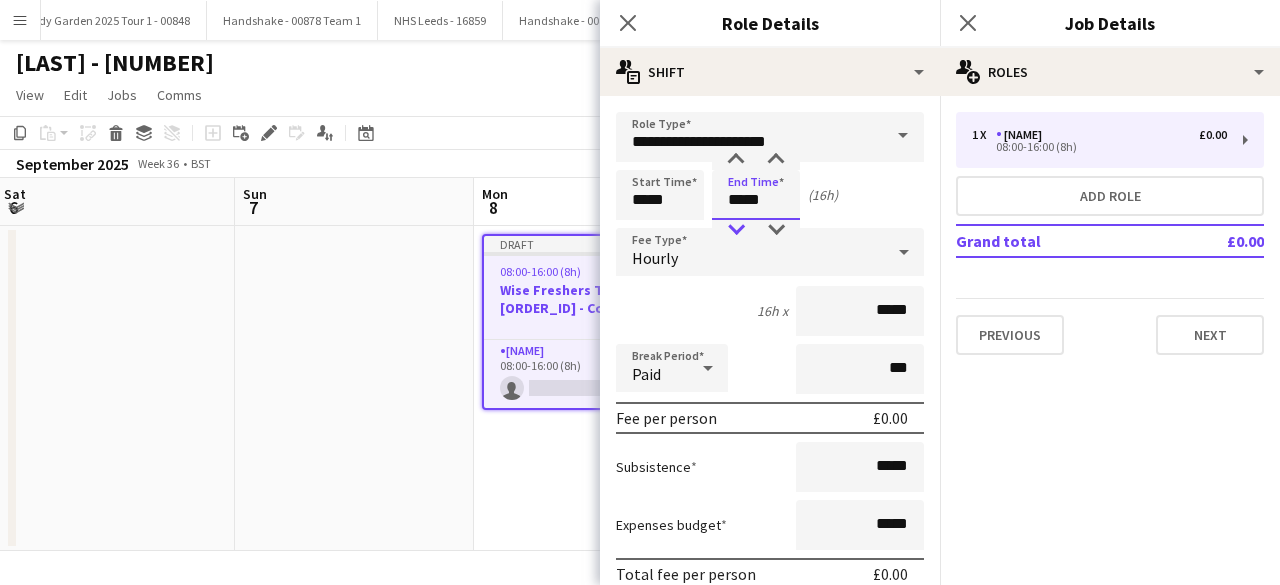 type on "*****" 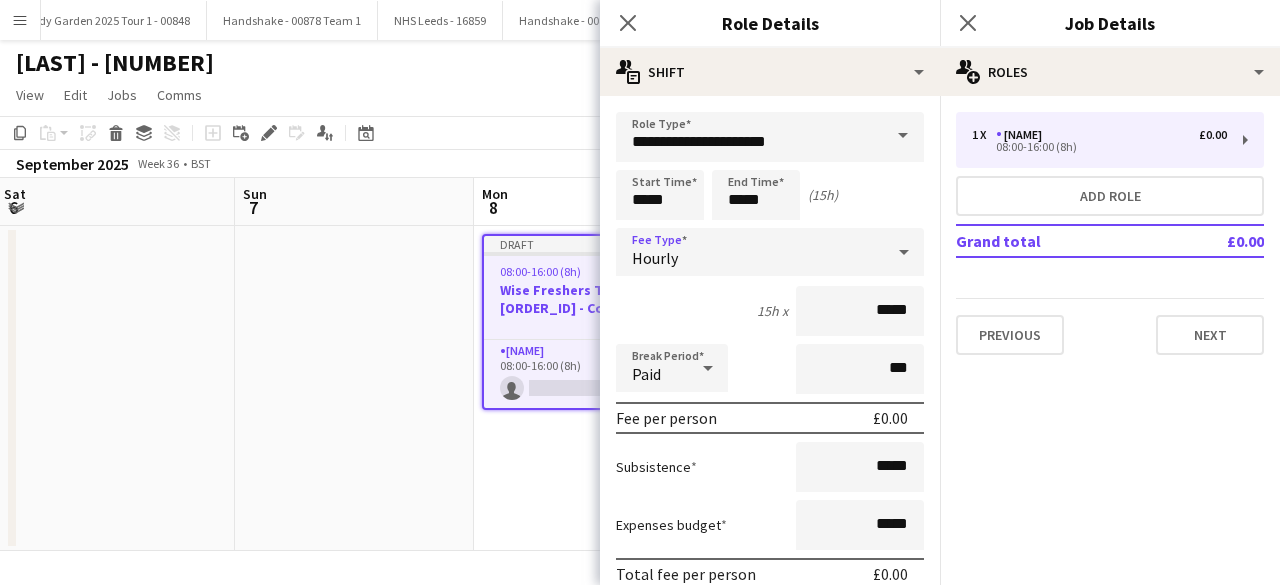 click on "Hourly" at bounding box center [750, 252] 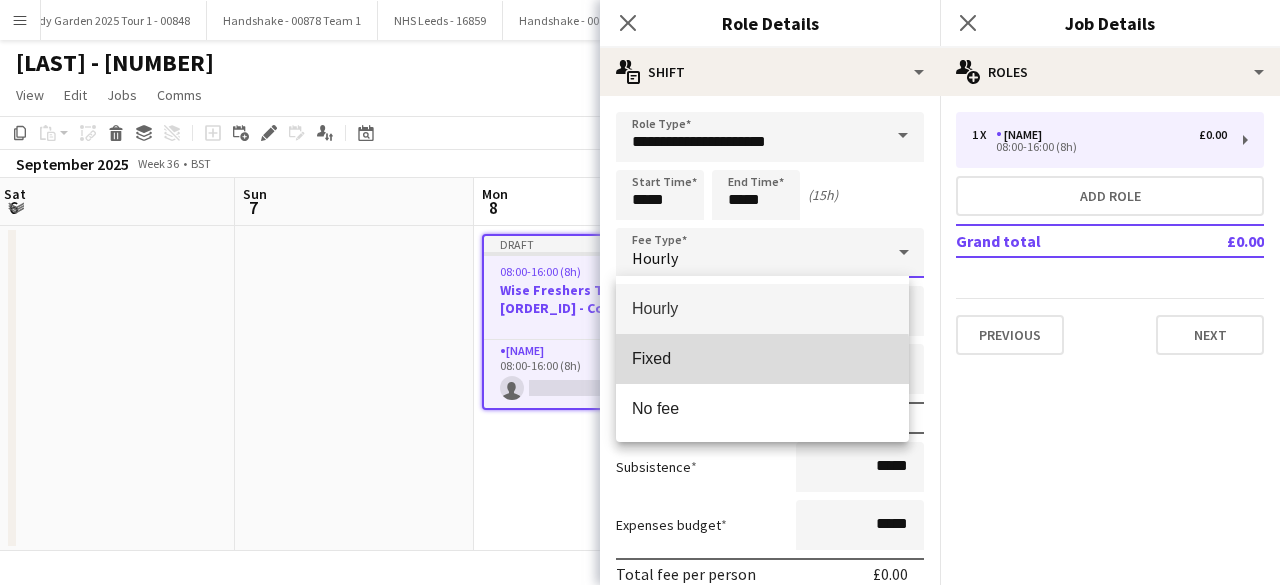 click on "Fixed" at bounding box center [762, 358] 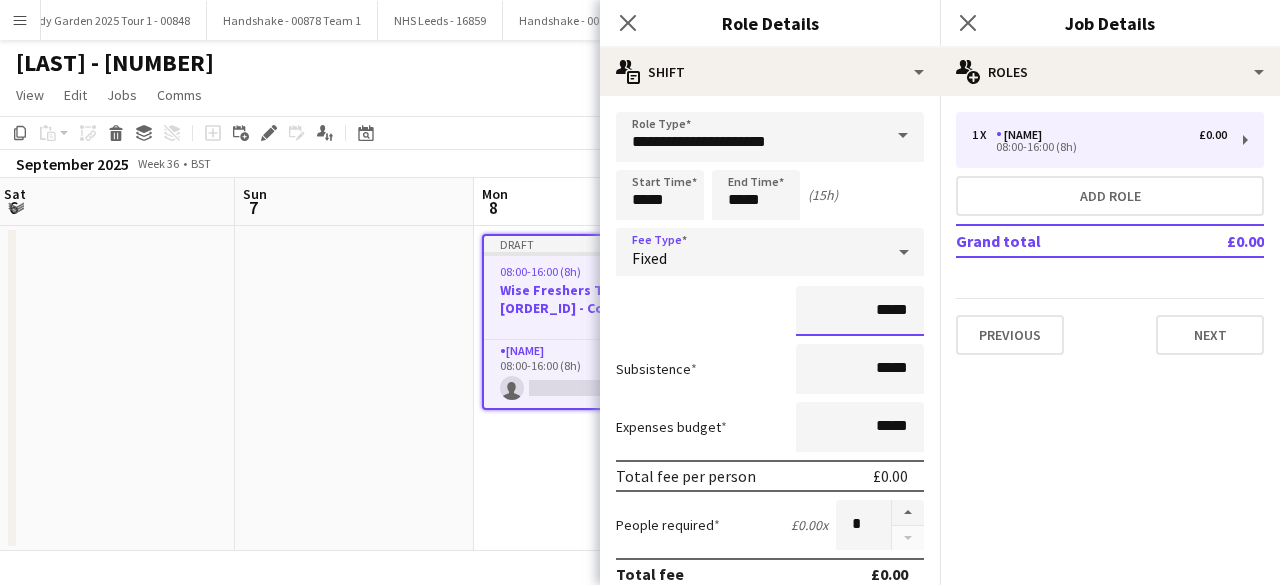 click on "*****" at bounding box center [860, 311] 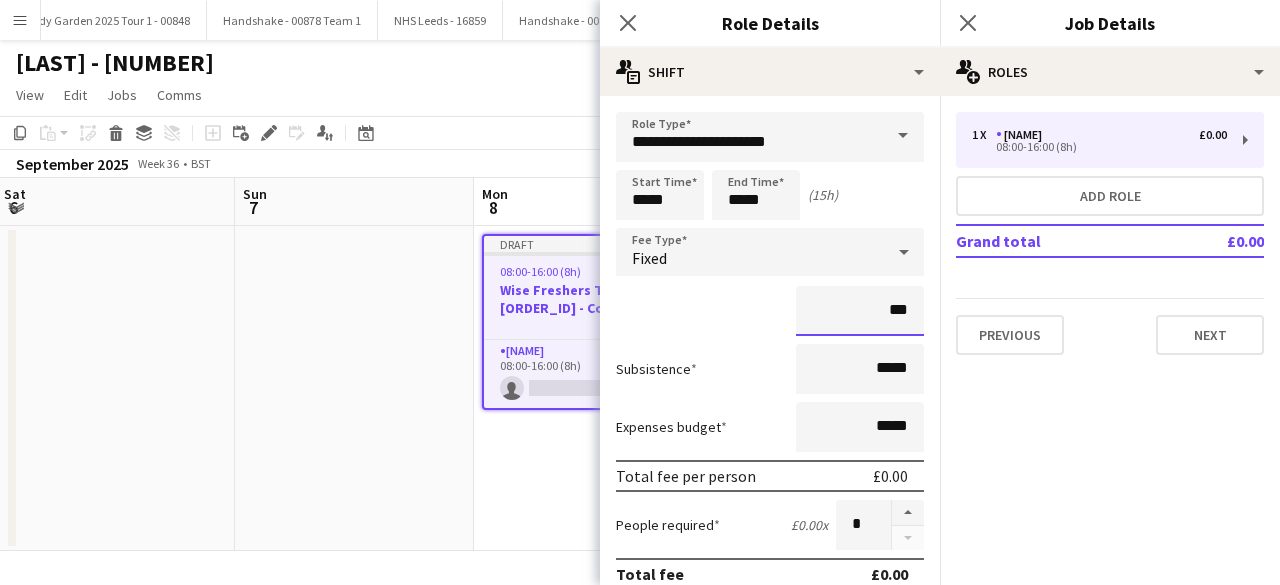 type on "**" 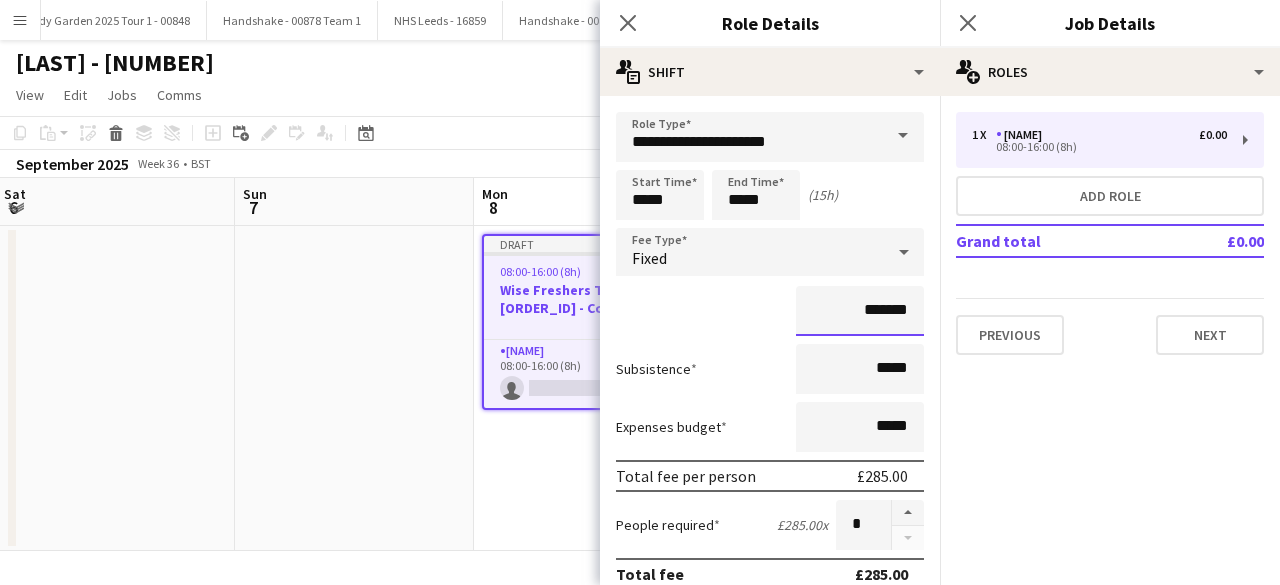 type on "*******" 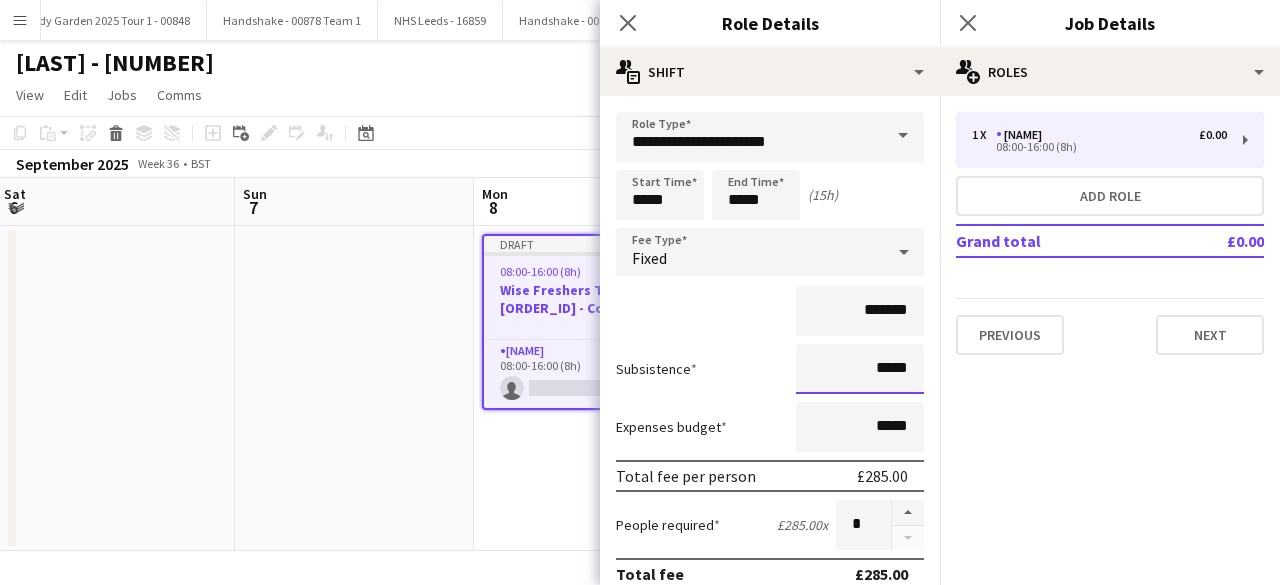 click on "*****" at bounding box center [860, 369] 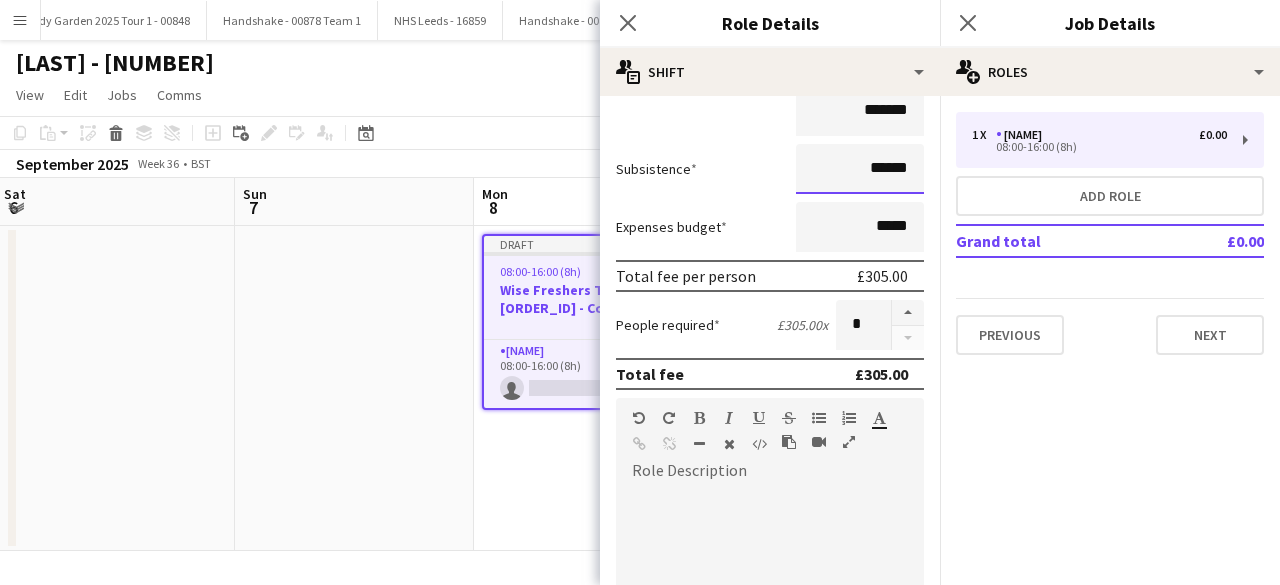 scroll, scrollTop: 206, scrollLeft: 0, axis: vertical 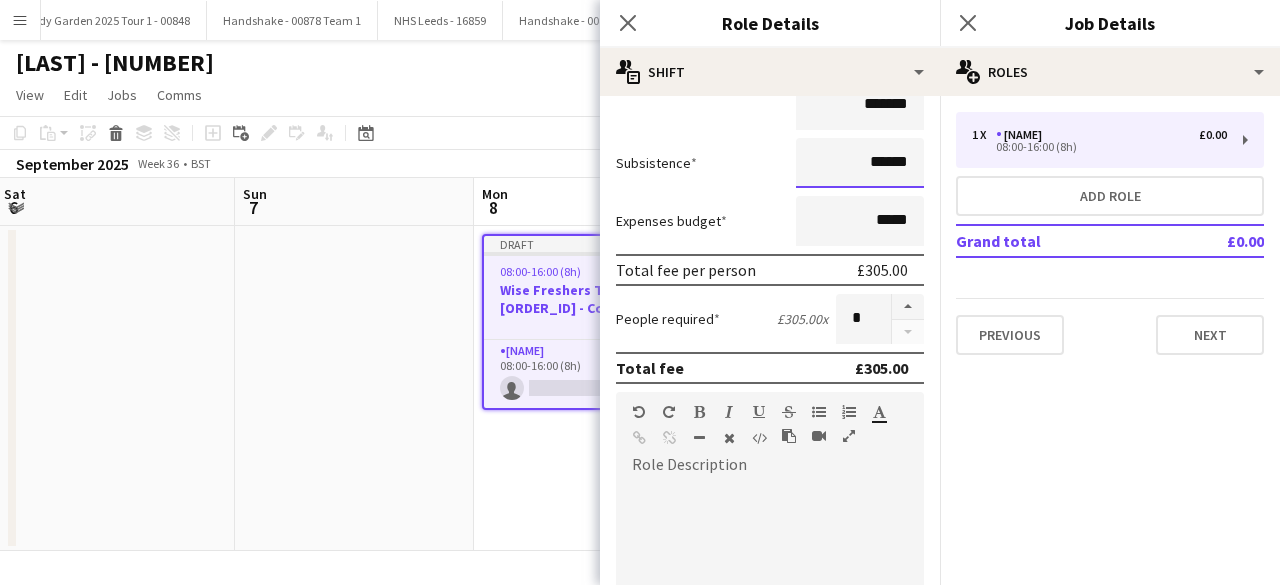 type on "******" 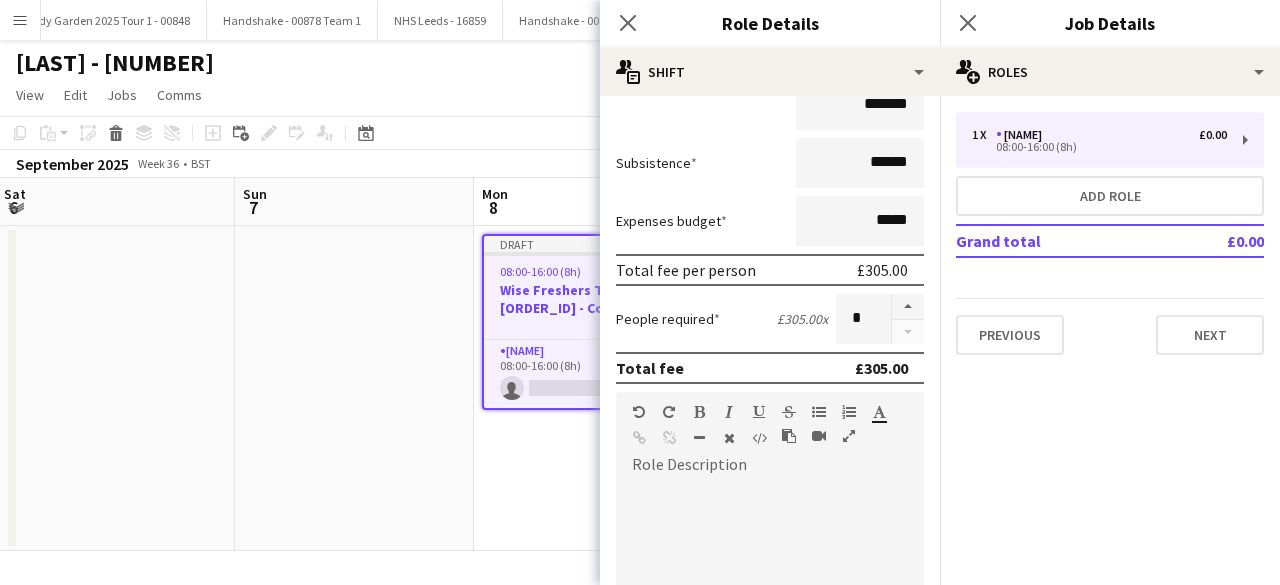 click at bounding box center [770, 601] 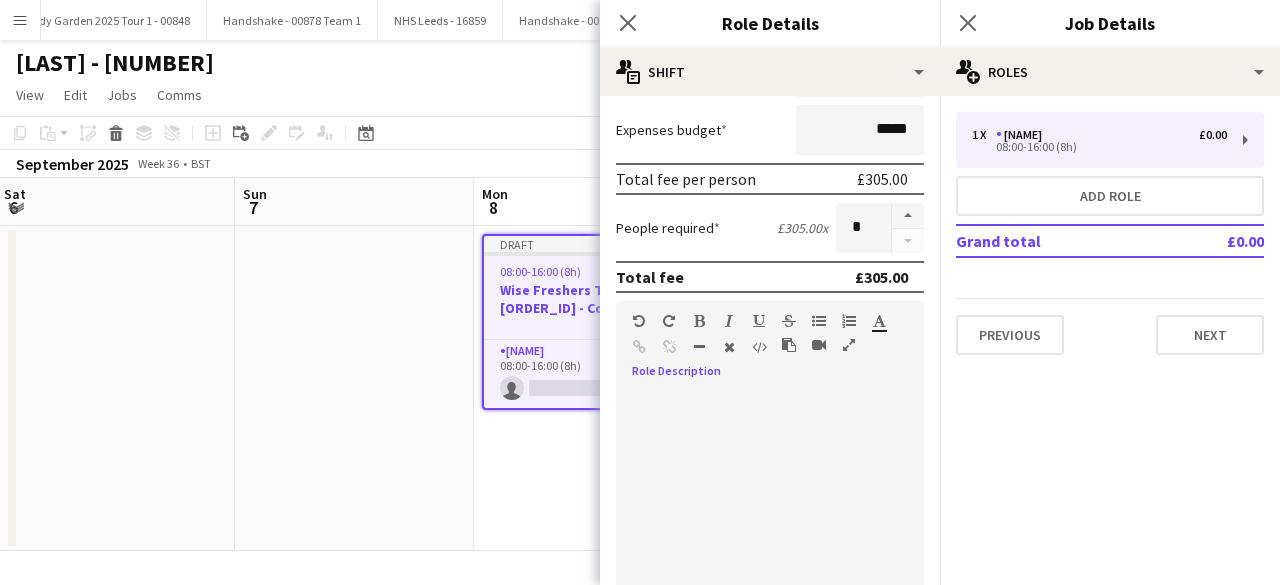scroll, scrollTop: 298, scrollLeft: 0, axis: vertical 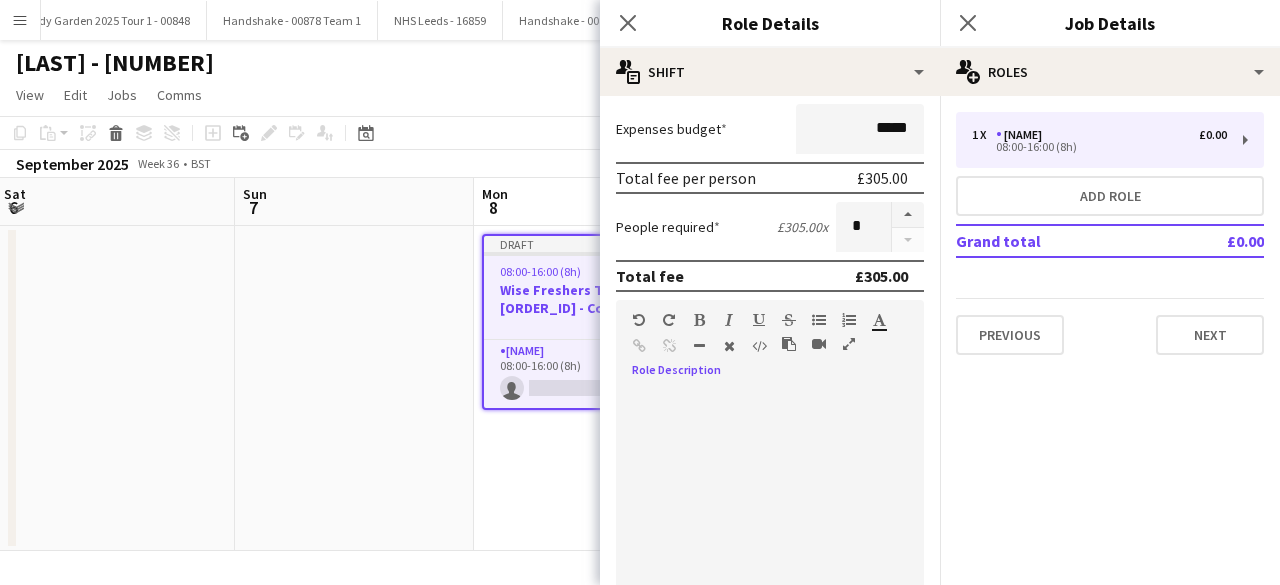 type 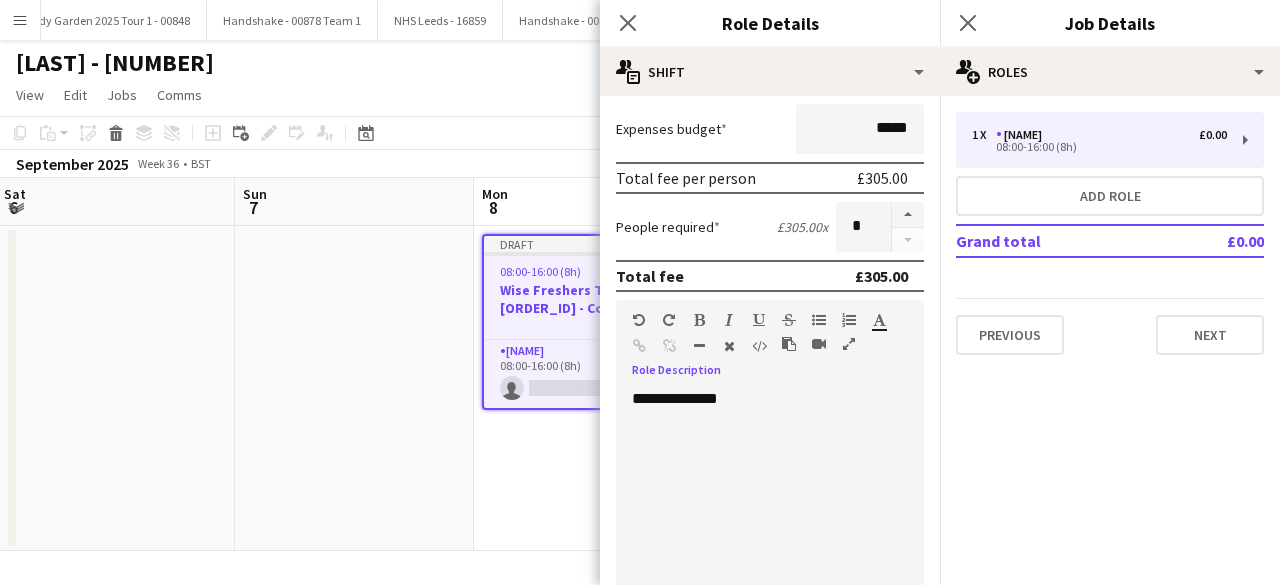 scroll, scrollTop: 262, scrollLeft: 0, axis: vertical 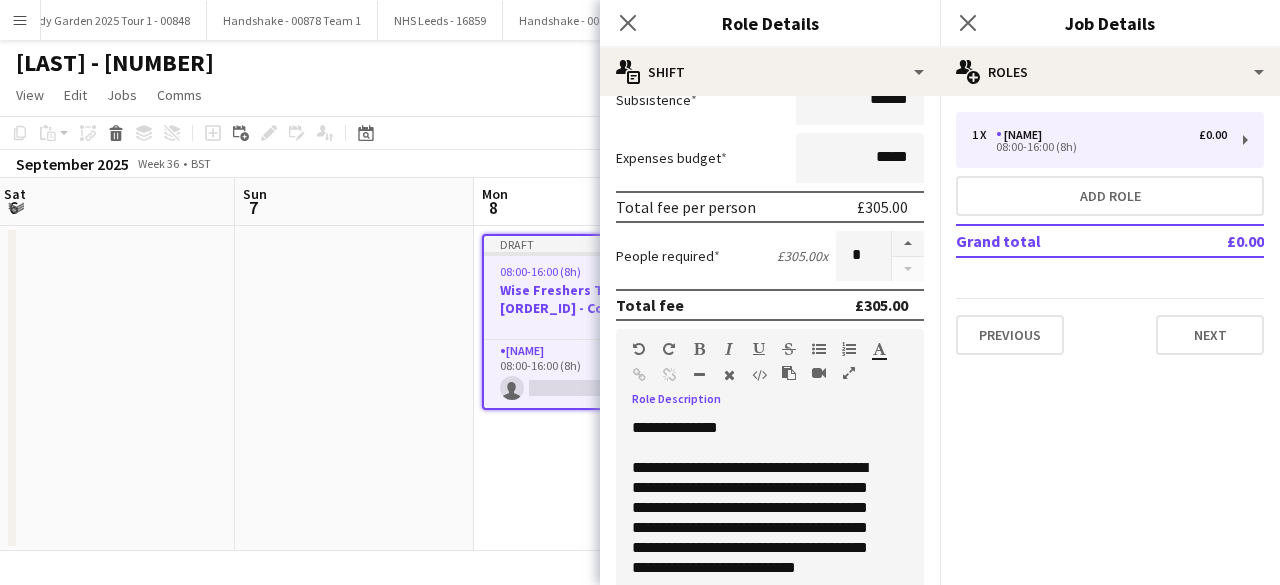 click on "**********" at bounding box center [762, 538] 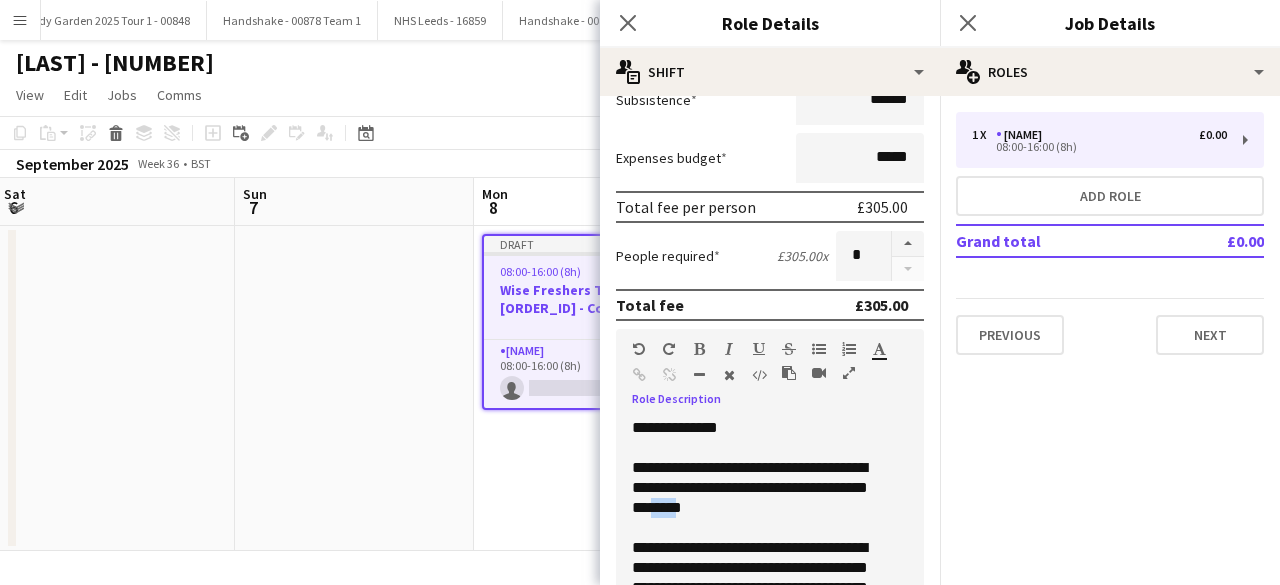 drag, startPoint x: 731, startPoint y: 508, endPoint x: 703, endPoint y: 509, distance: 28.01785 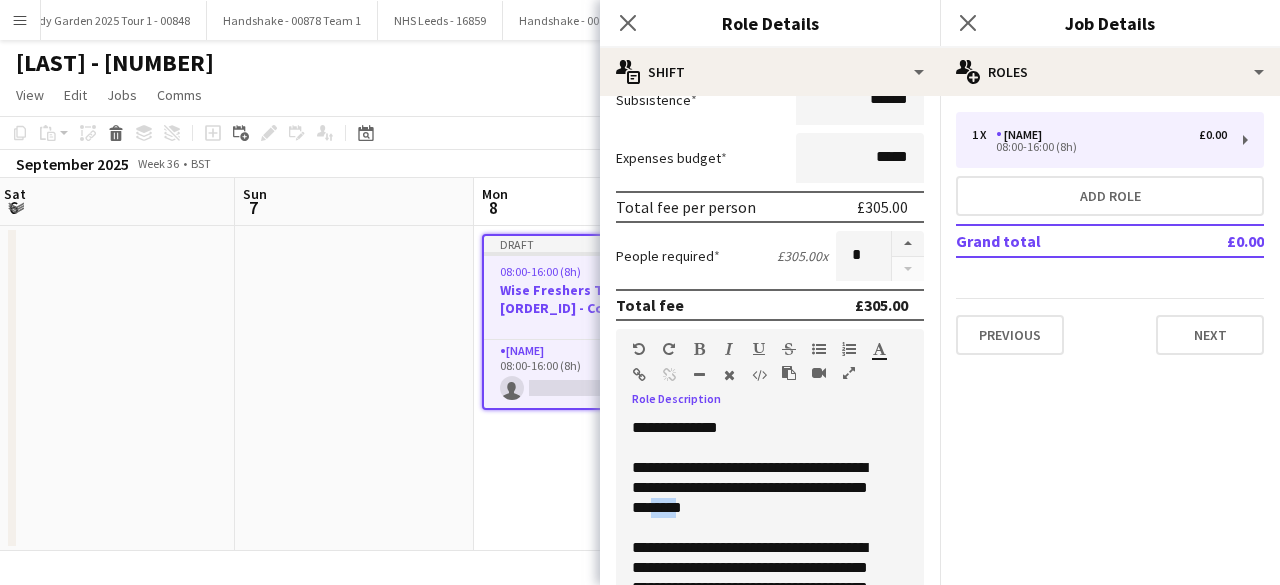 click at bounding box center (759, 349) 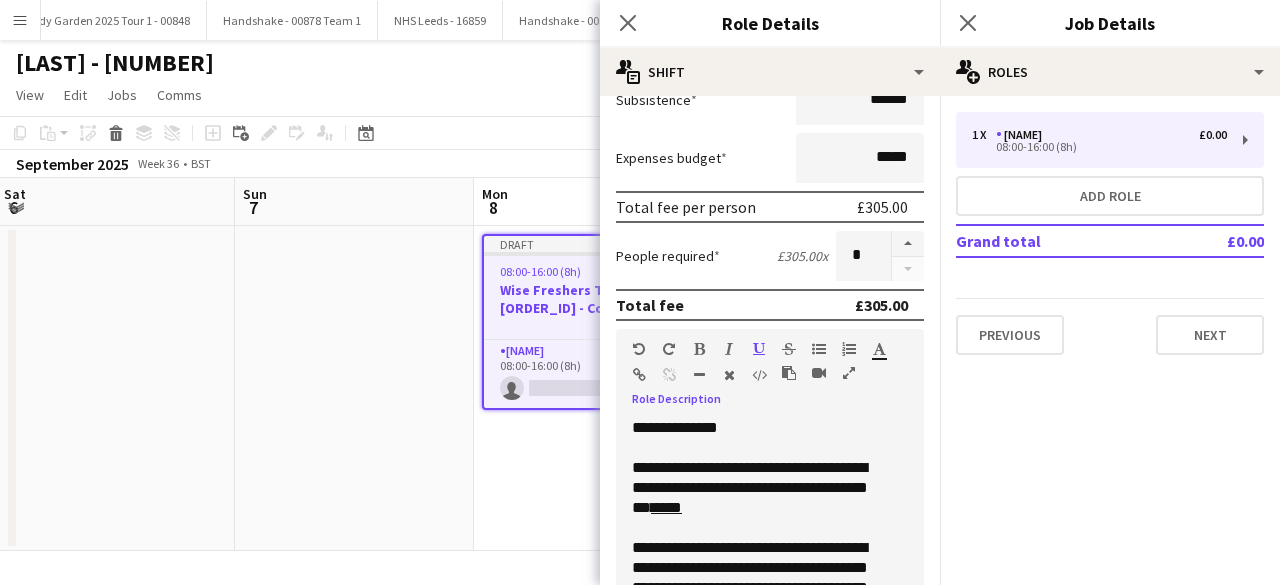 click on "**********" at bounding box center (754, 728) 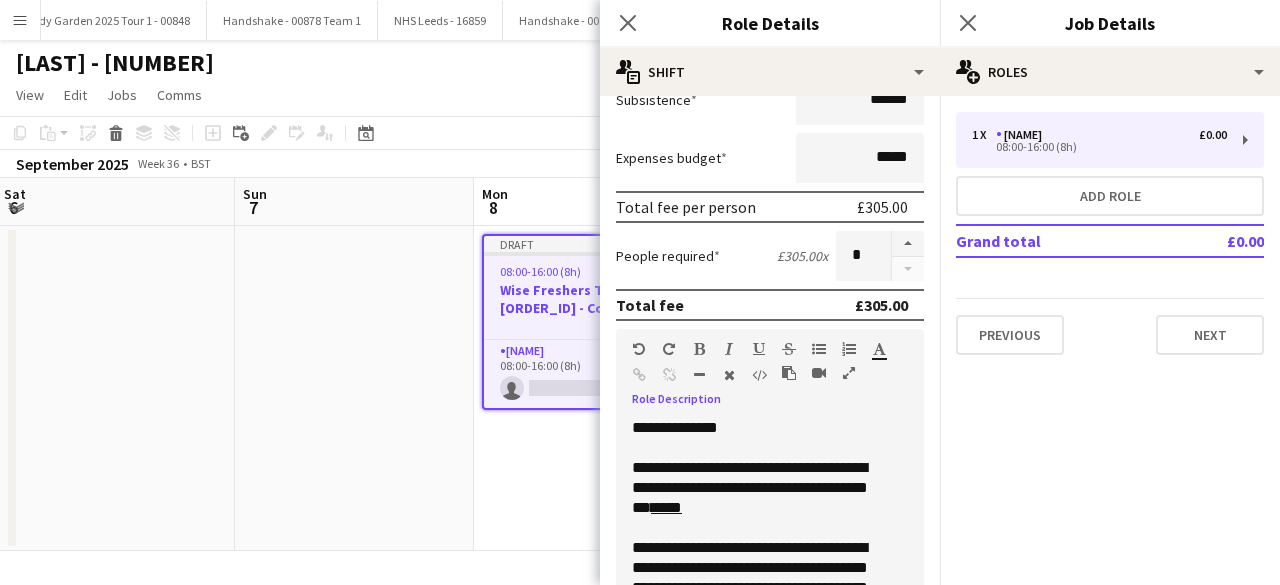 scroll, scrollTop: 16, scrollLeft: 0, axis: vertical 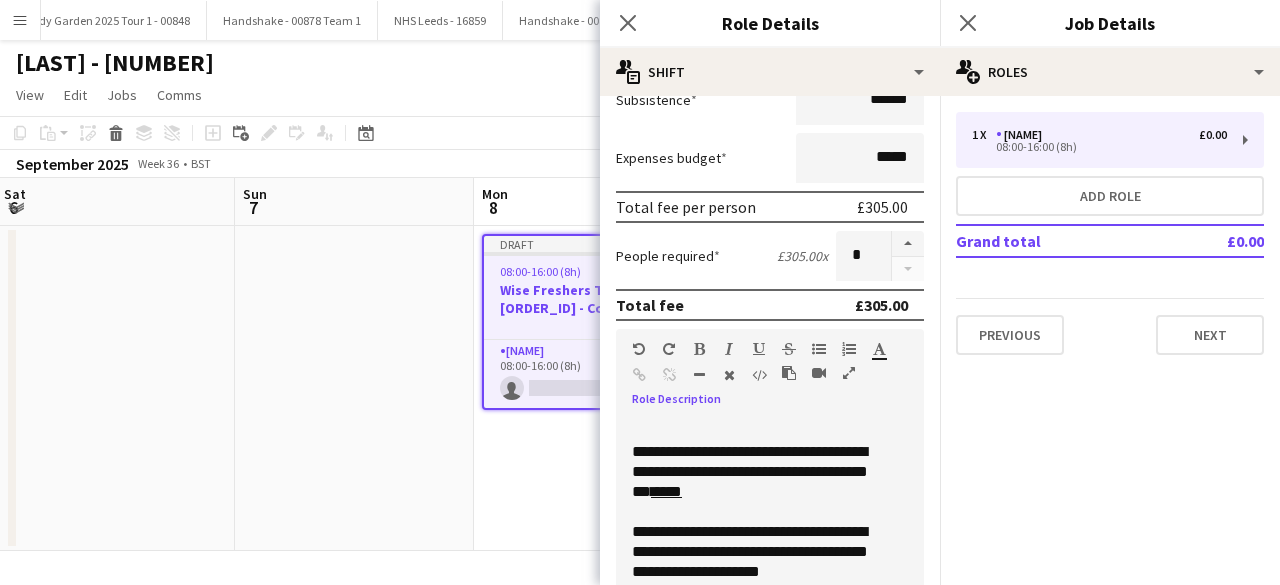 drag, startPoint x: 774, startPoint y: 577, endPoint x: 746, endPoint y: 494, distance: 87.595665 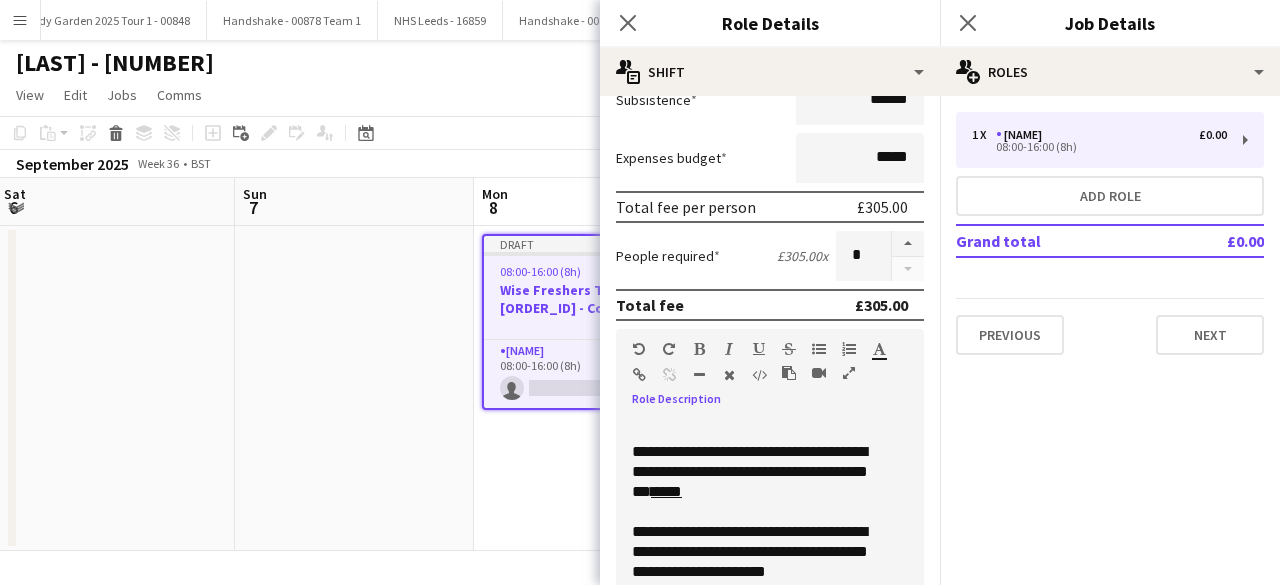 drag, startPoint x: 773, startPoint y: 577, endPoint x: 744, endPoint y: 518, distance: 65.74192 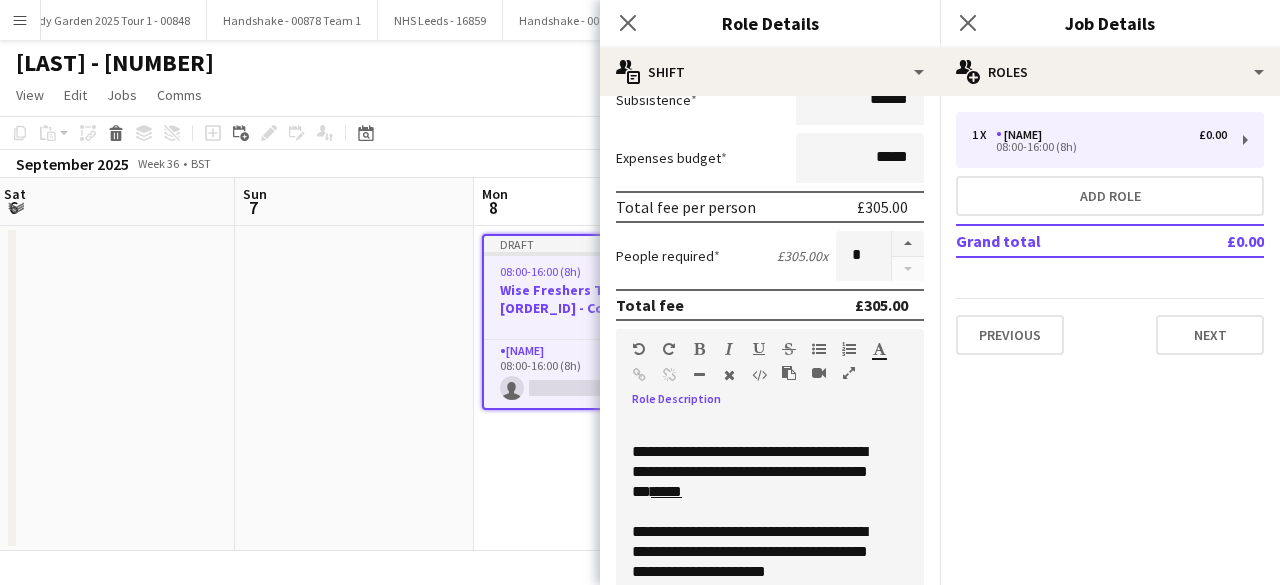 click on "**********" at bounding box center (754, 792) 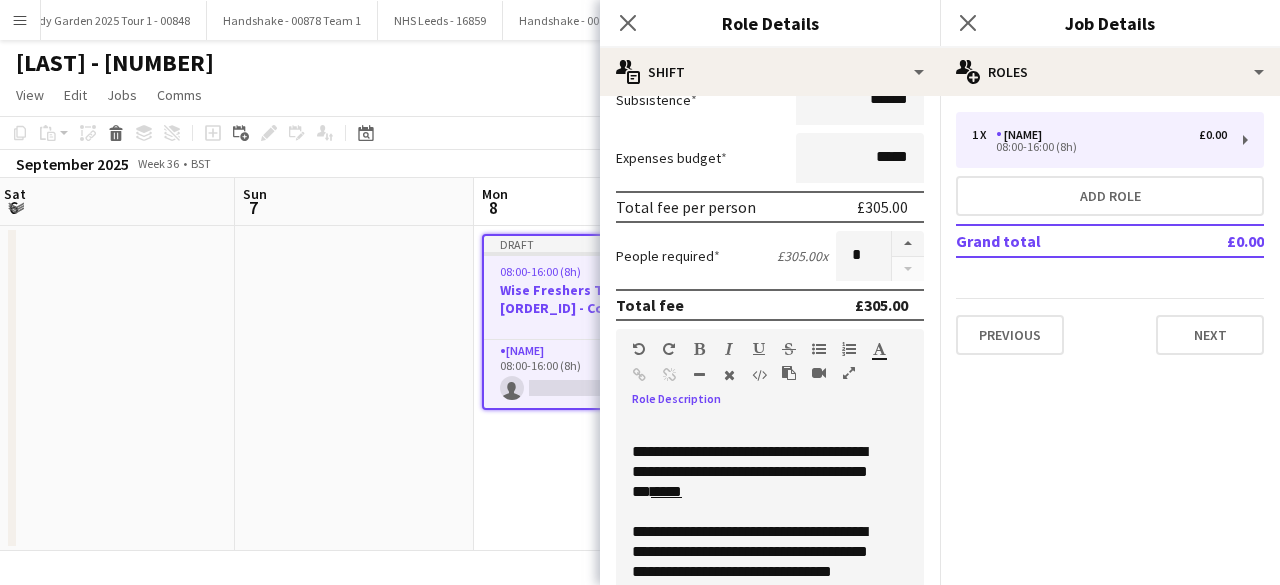 scroll, scrollTop: 285, scrollLeft: 0, axis: vertical 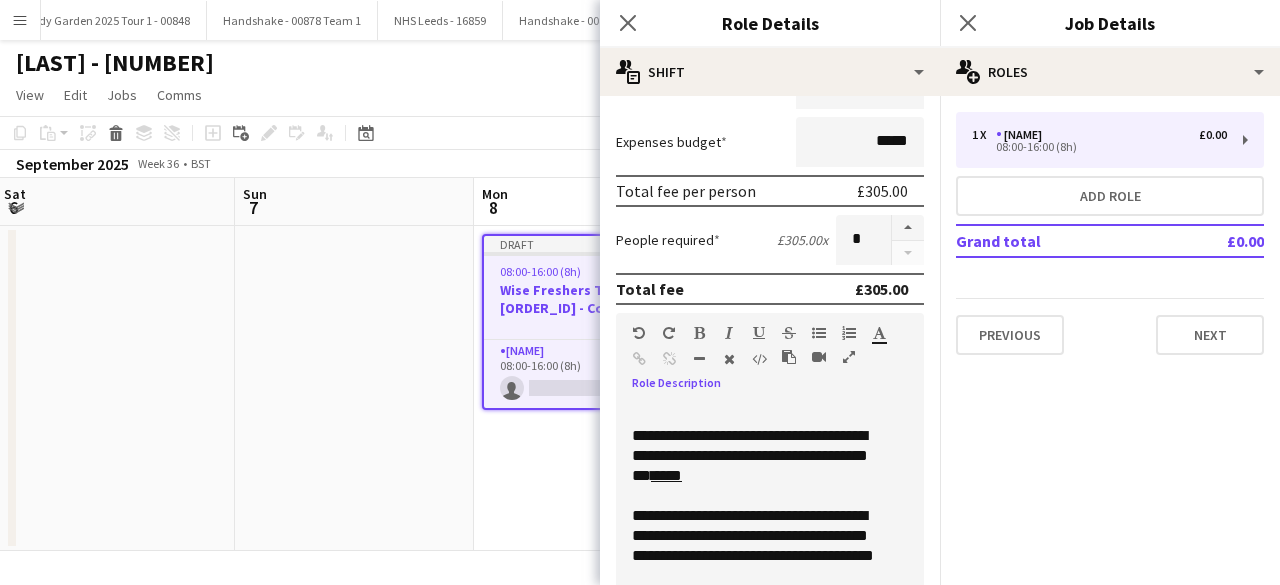 click on "**********" at bounding box center [754, 786] 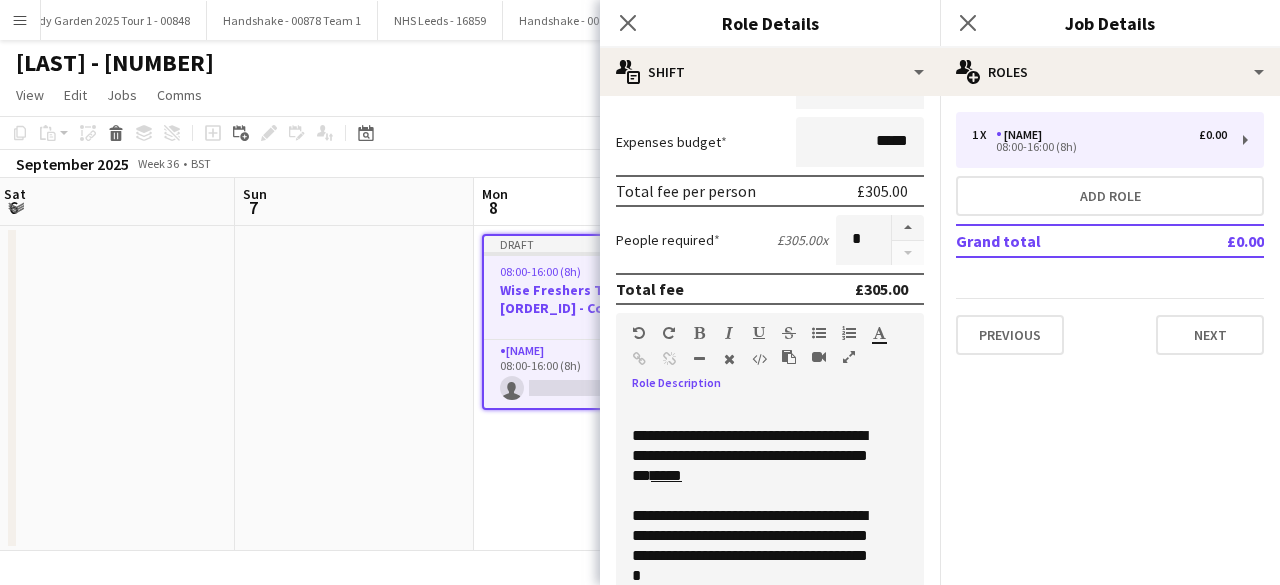 click on "**********" at bounding box center (754, 786) 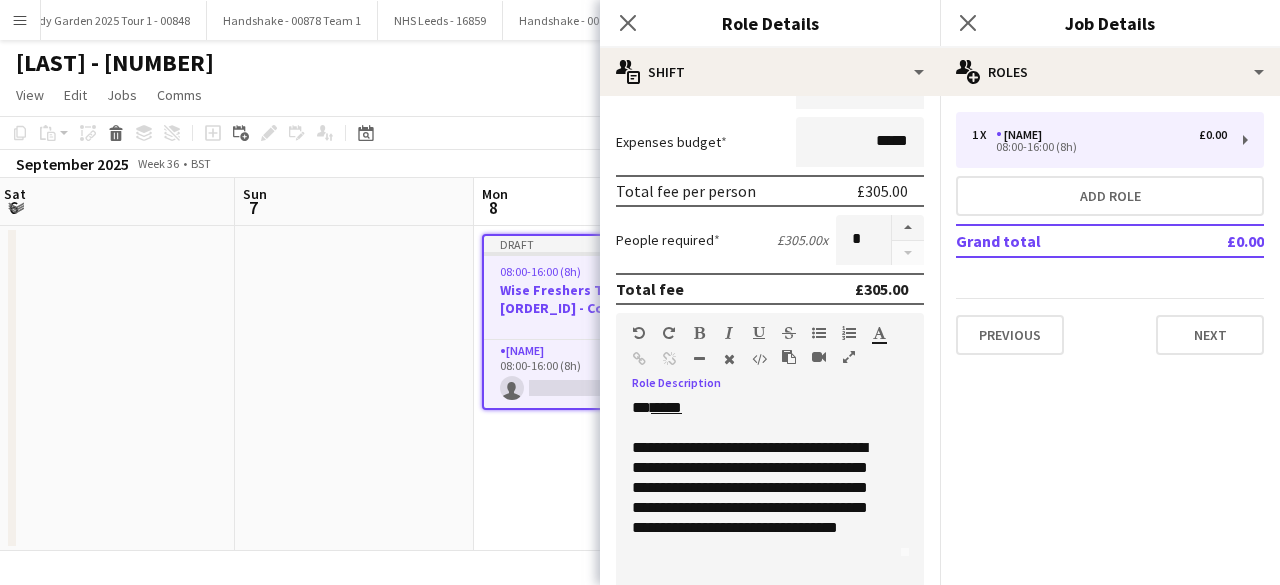 scroll, scrollTop: 297, scrollLeft: 0, axis: vertical 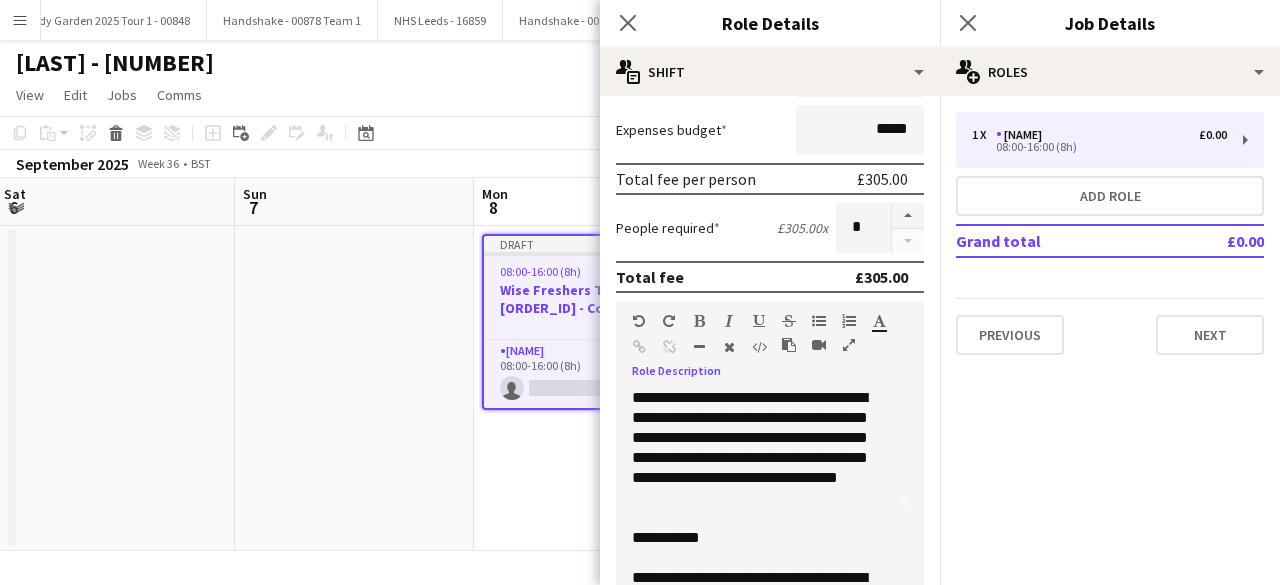 click on "**********" at bounding box center [754, 778] 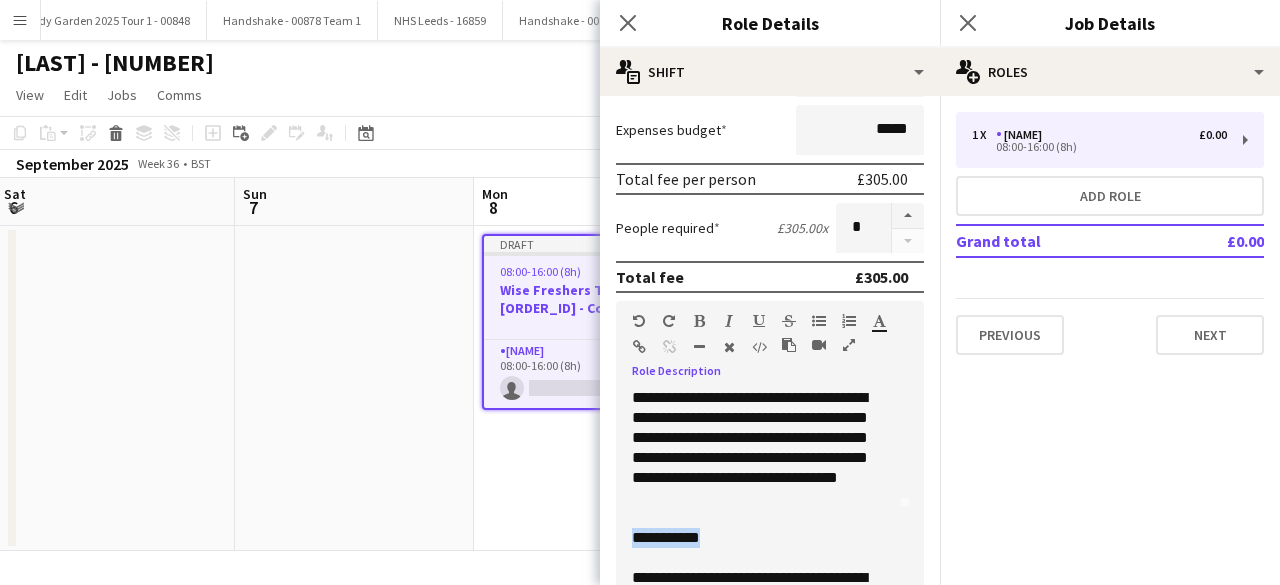 drag, startPoint x: 710, startPoint y: 537, endPoint x: 626, endPoint y: 538, distance: 84.00595 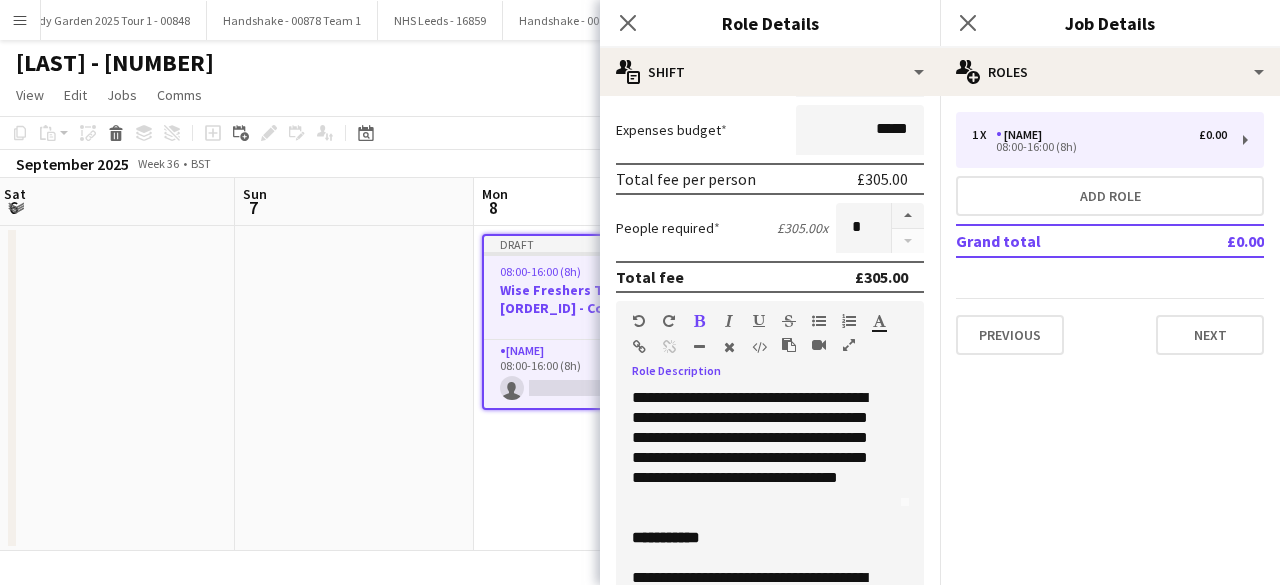 click at bounding box center [759, 321] 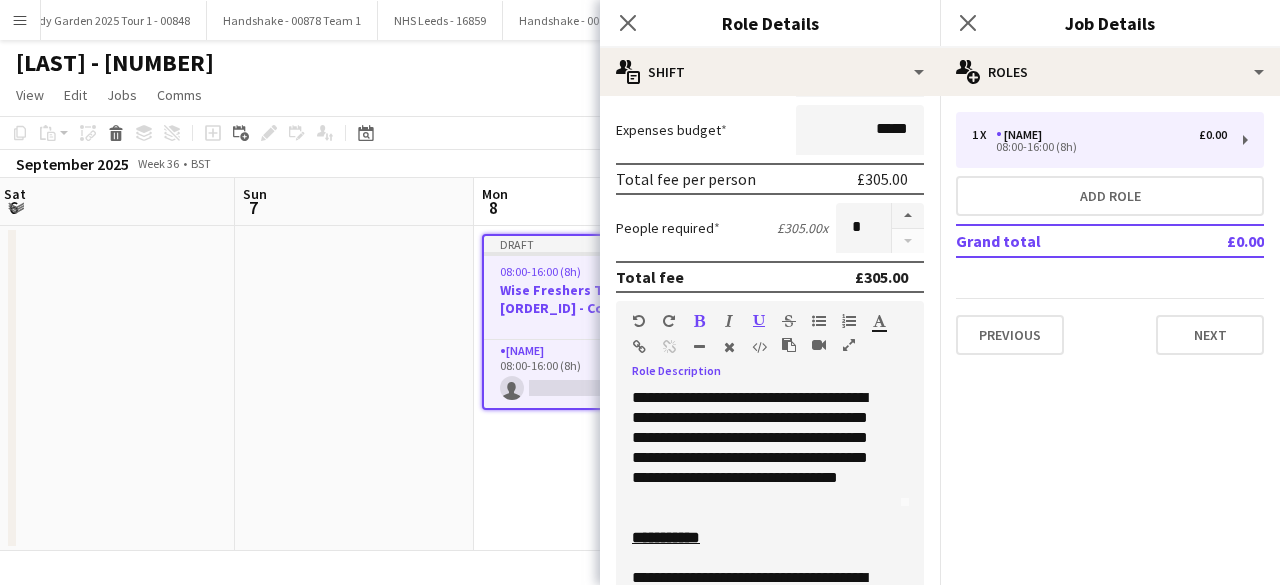 click on "**********" at bounding box center [754, 778] 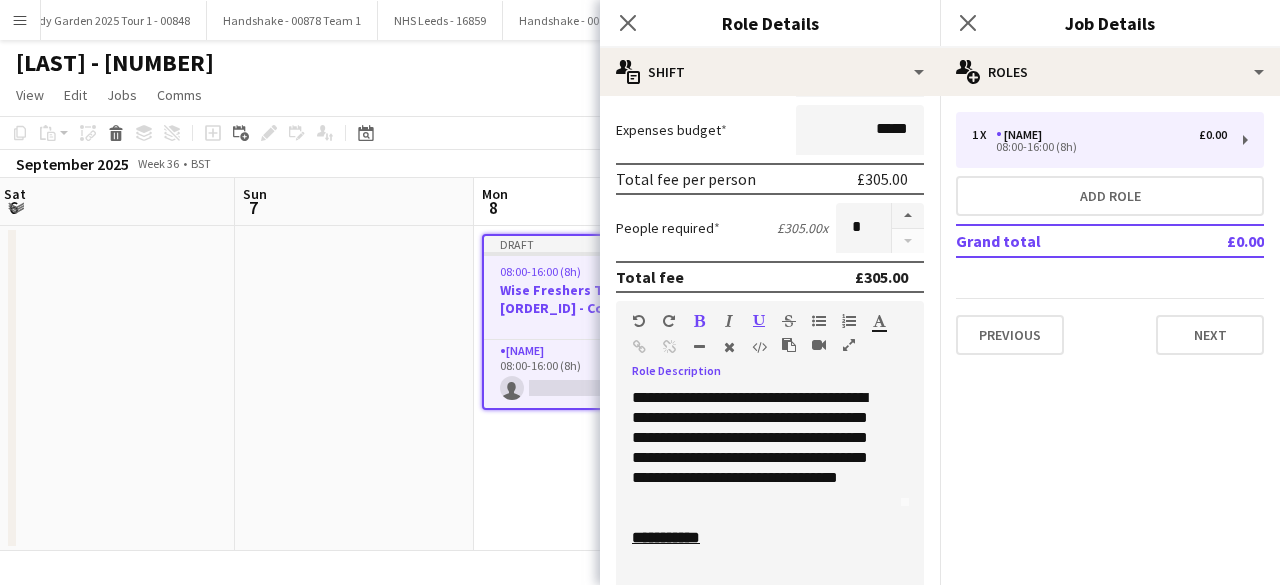 scroll, scrollTop: 299, scrollLeft: 0, axis: vertical 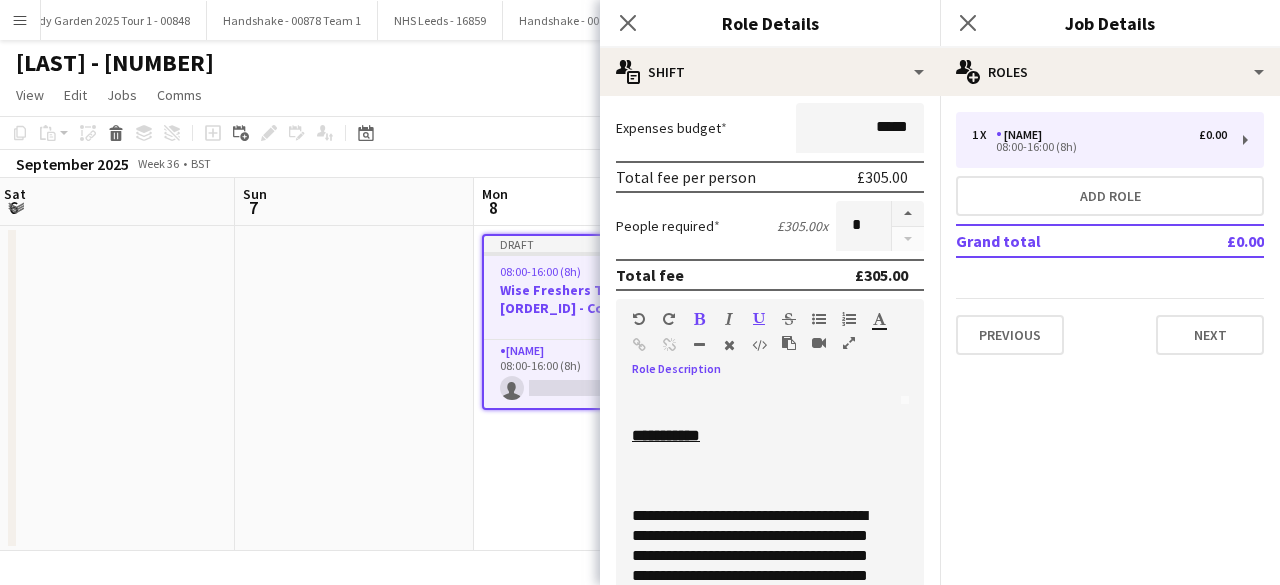 click at bounding box center (819, 319) 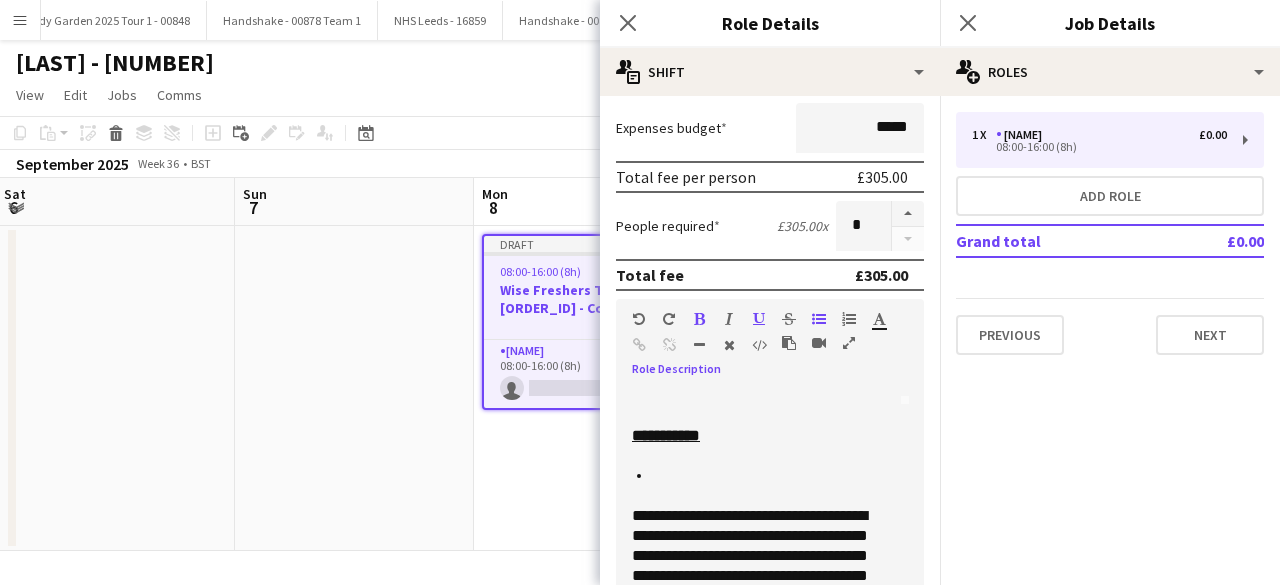 click at bounding box center (759, 319) 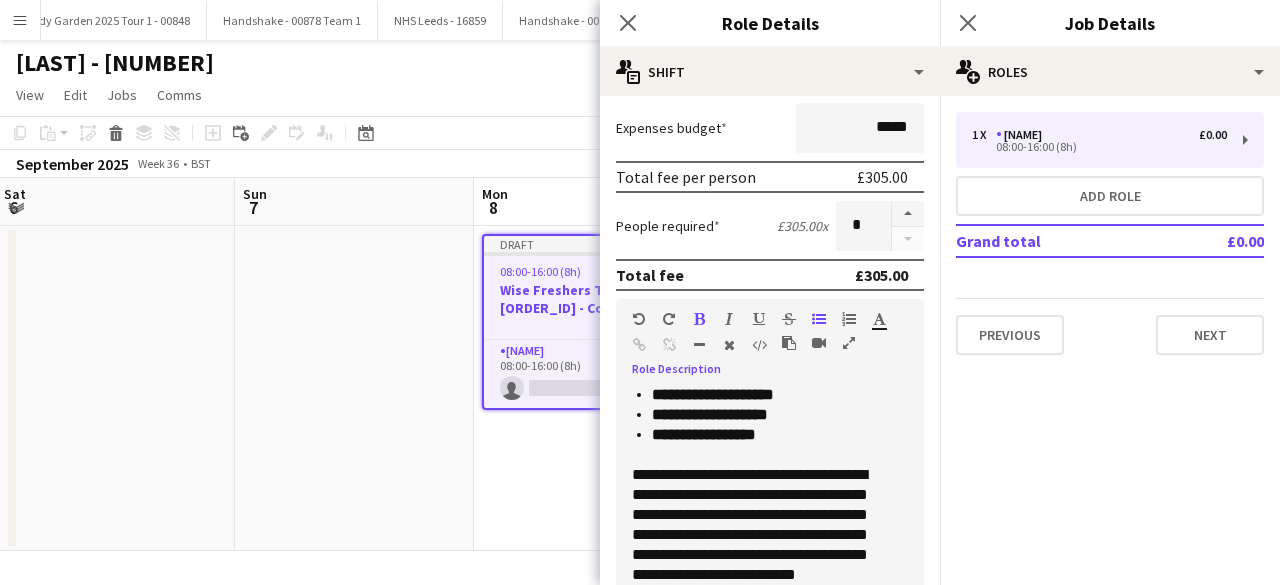 scroll, scrollTop: 304, scrollLeft: 0, axis: vertical 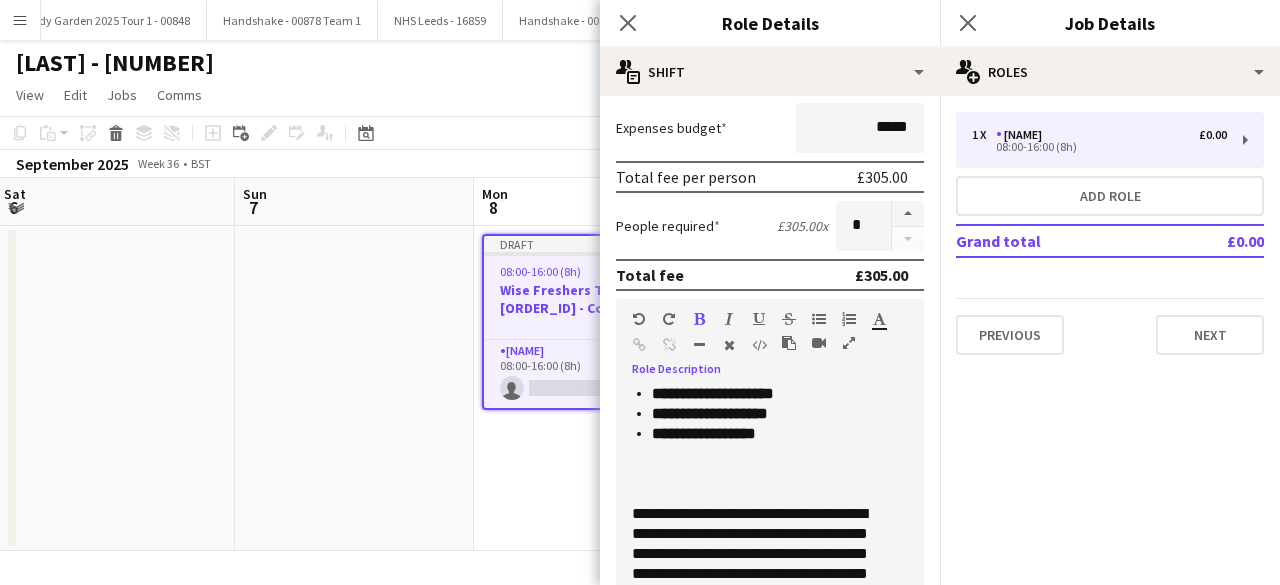 click at bounding box center [759, 319] 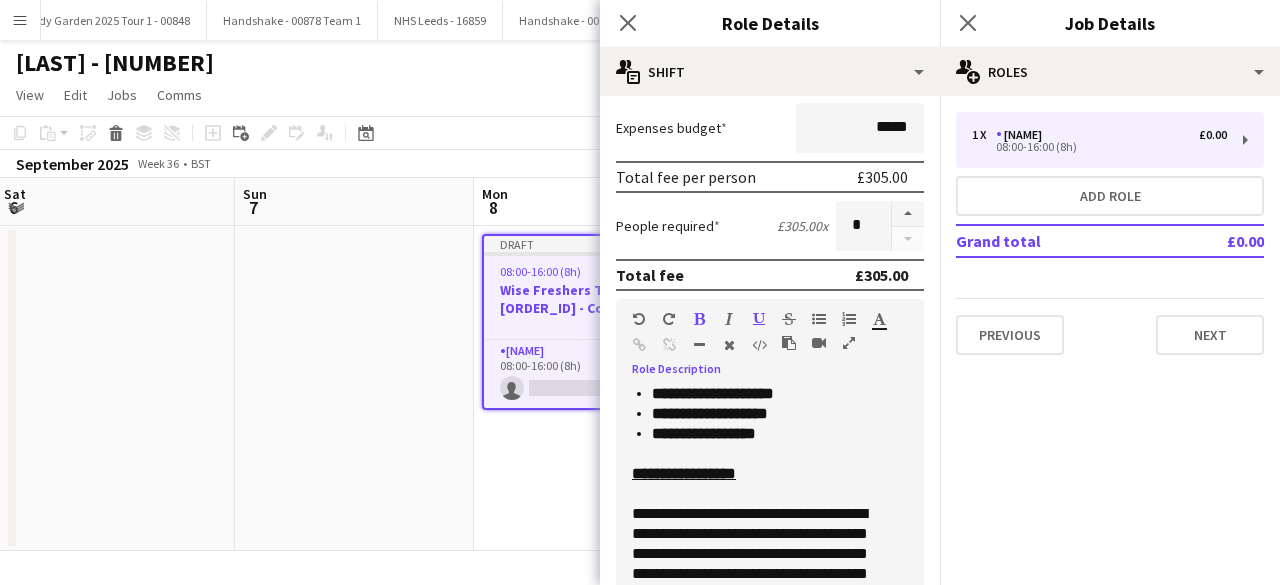 click on "**********" at bounding box center (754, 574) 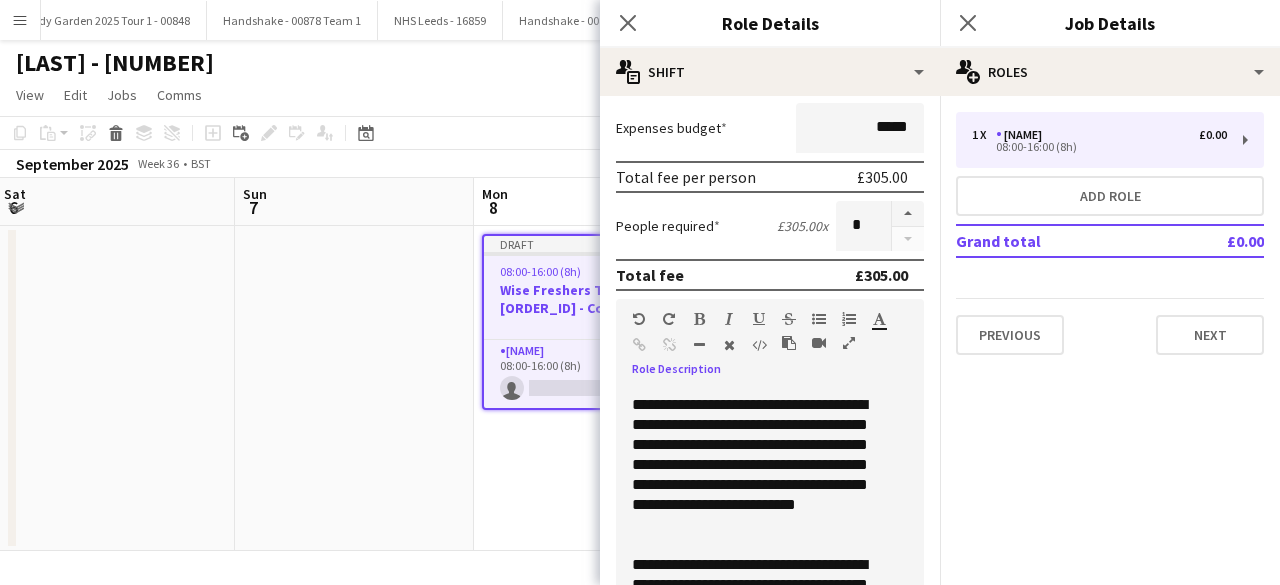 scroll, scrollTop: 410, scrollLeft: 0, axis: vertical 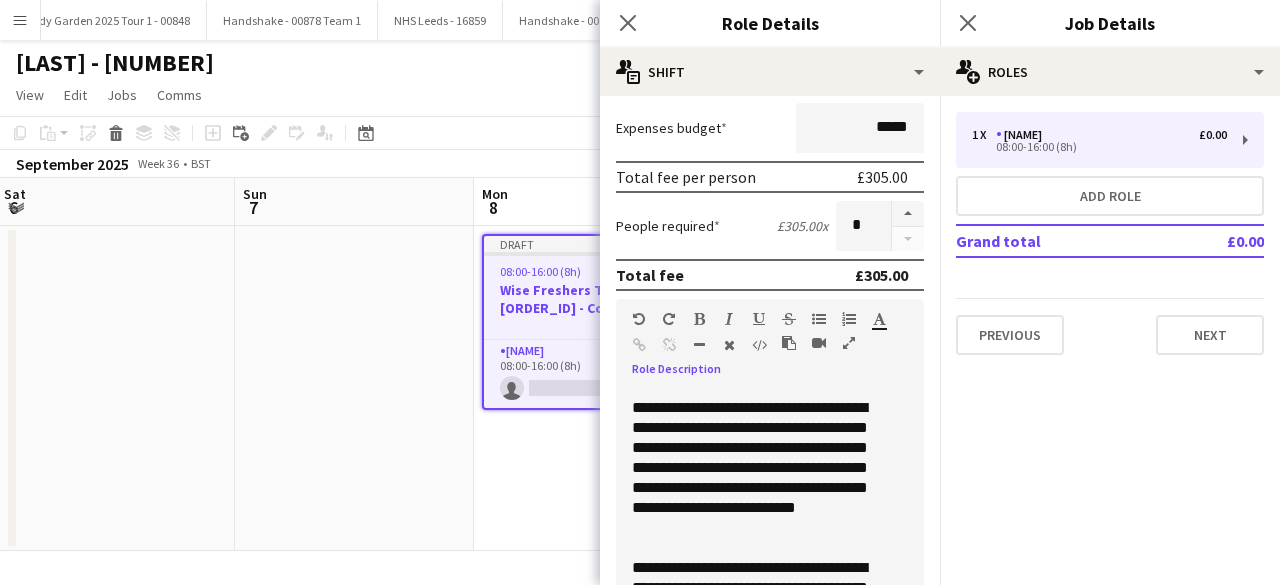 click on "**********" at bounding box center [754, 468] 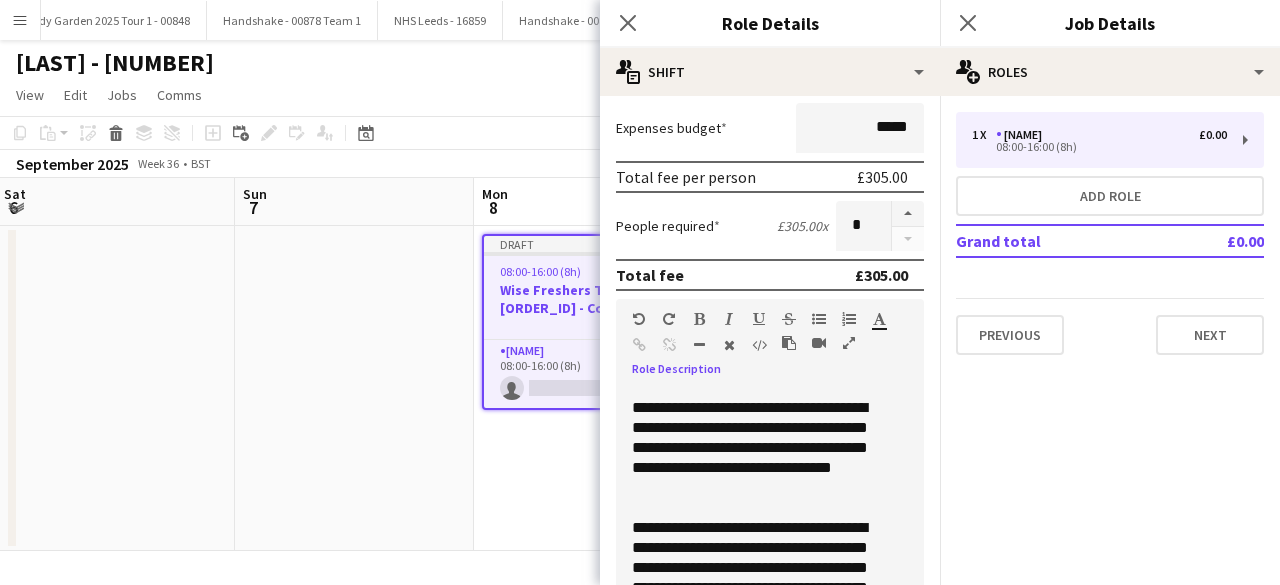 click on "**********" at bounding box center (754, 448) 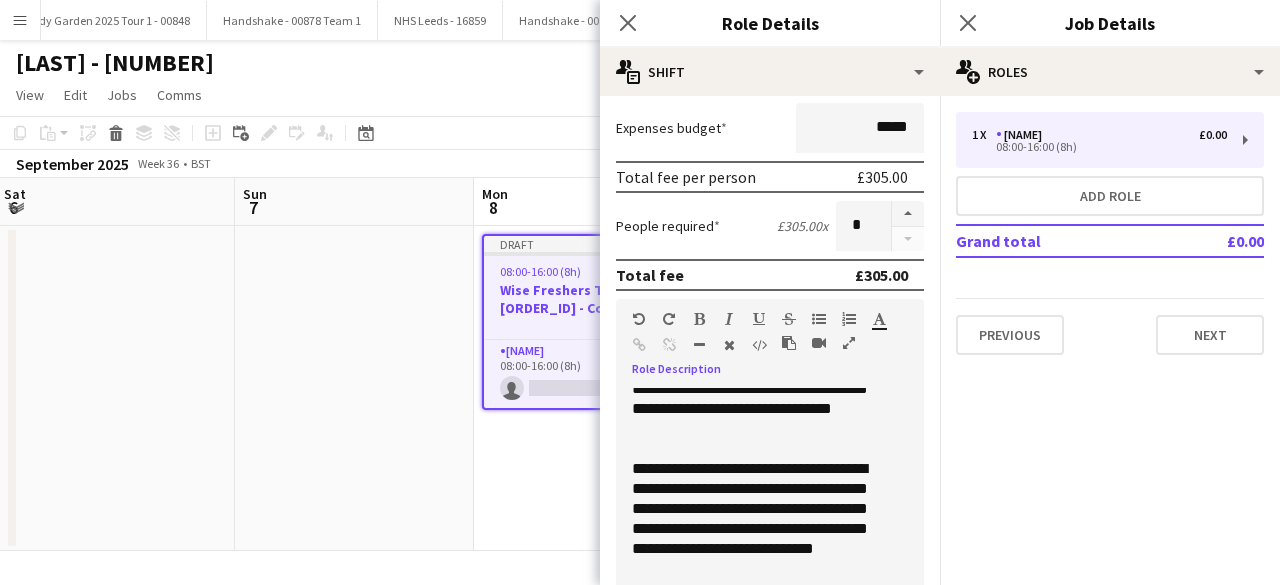 scroll, scrollTop: 468, scrollLeft: 0, axis: vertical 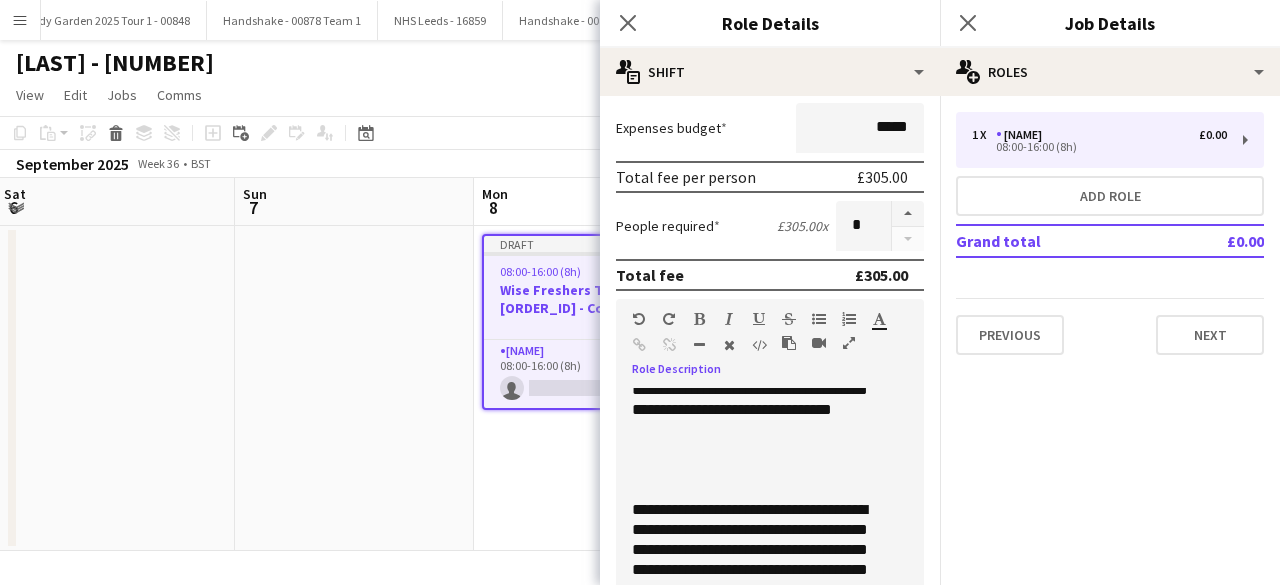click at bounding box center (699, 319) 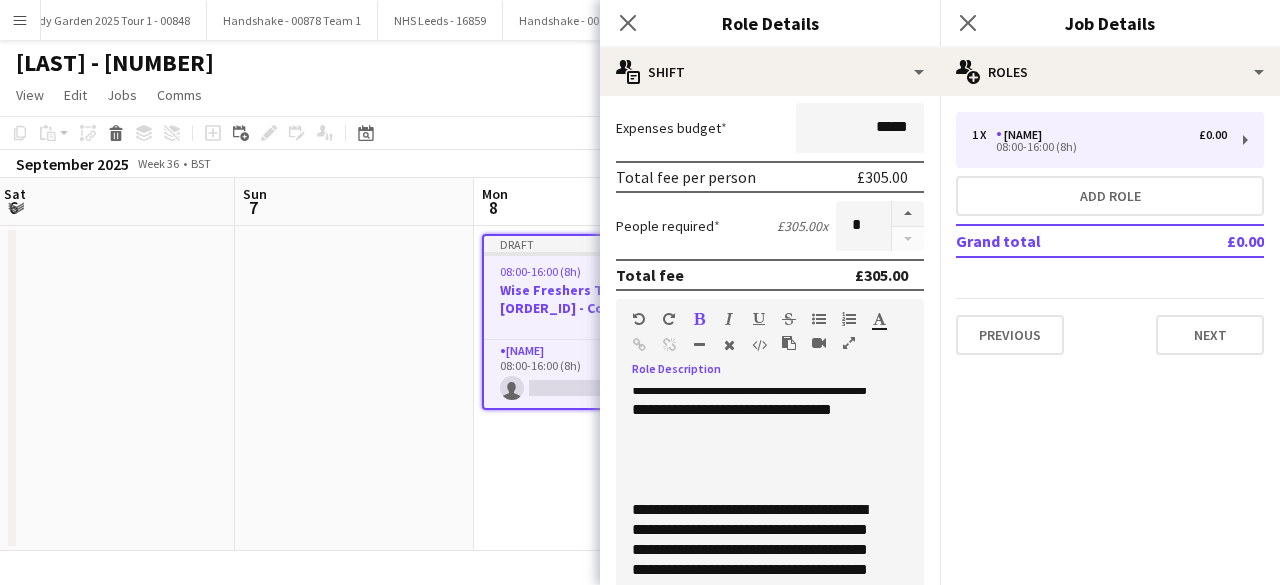 click at bounding box center [759, 319] 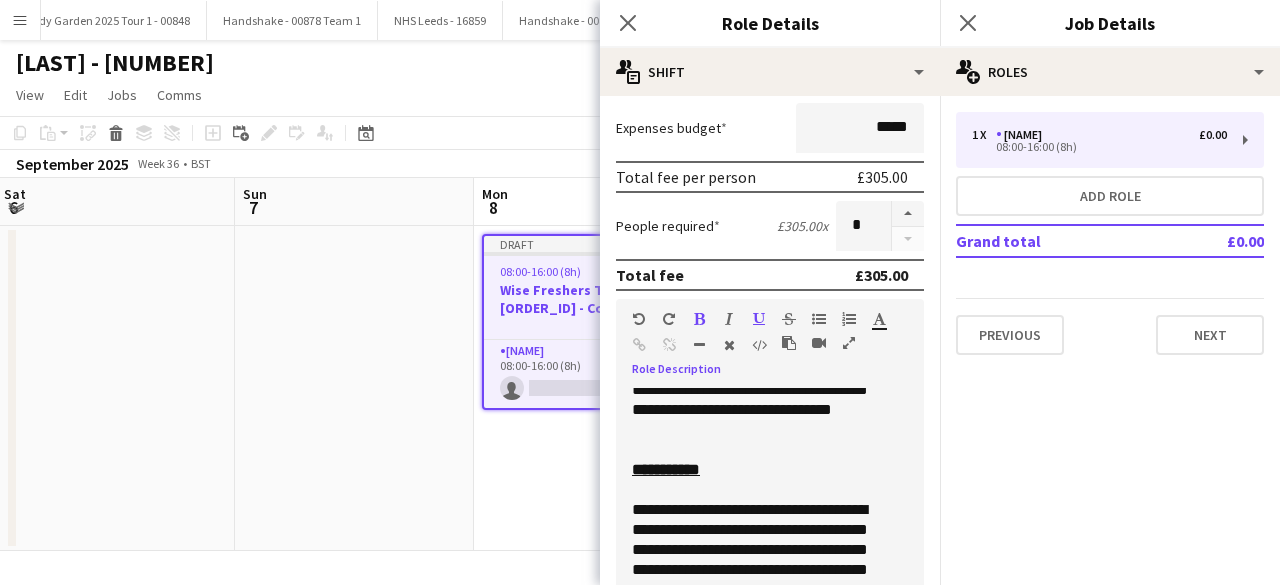 click on "**********" at bounding box center (754, 560) 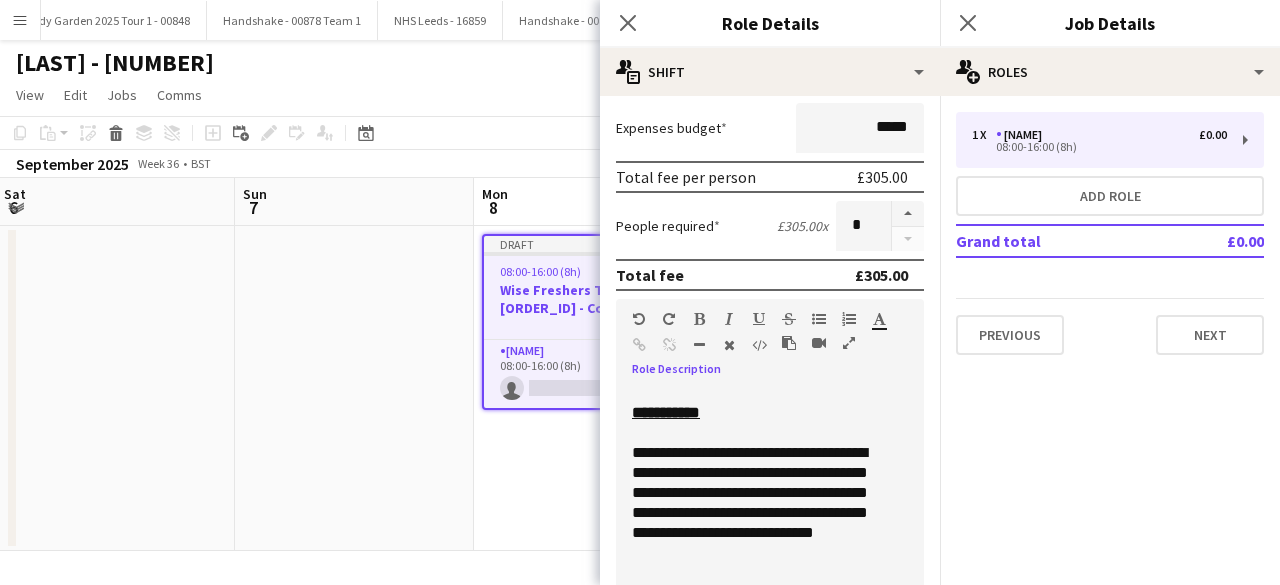 scroll, scrollTop: 526, scrollLeft: 0, axis: vertical 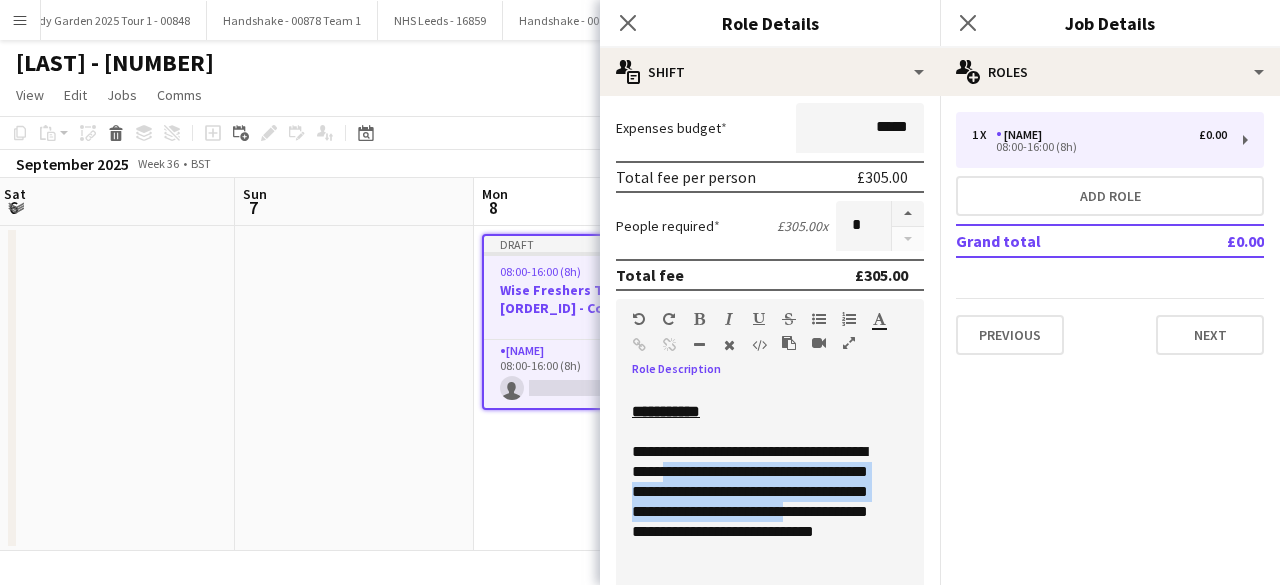 drag, startPoint x: 671, startPoint y: 533, endPoint x: 689, endPoint y: 479, distance: 56.920998 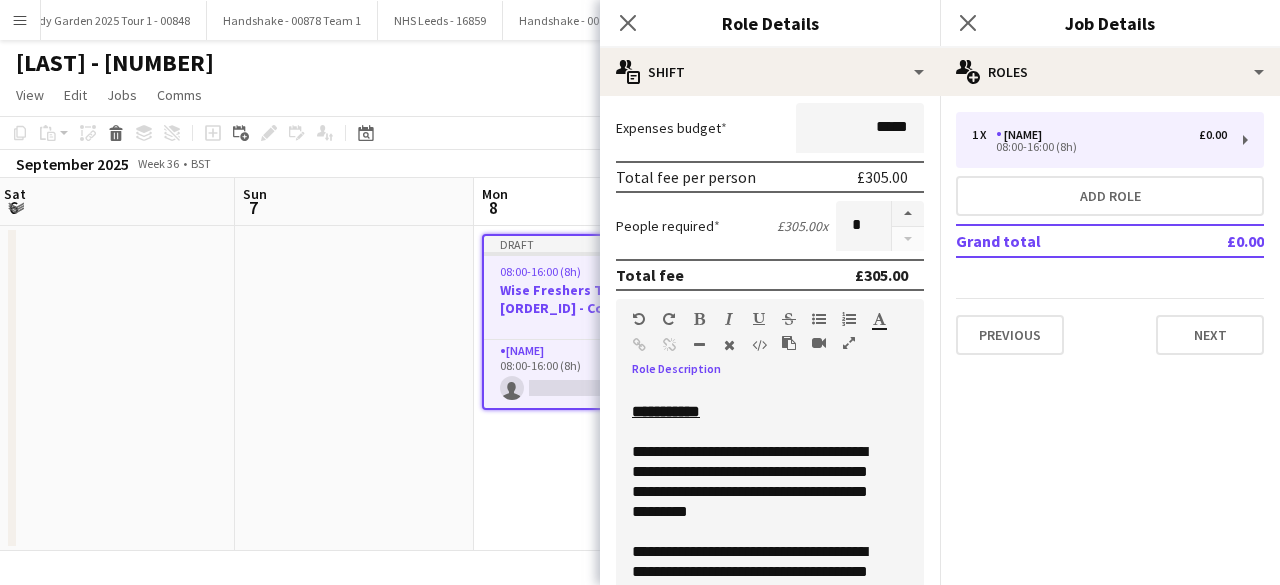 click on "**********" at bounding box center [754, 482] 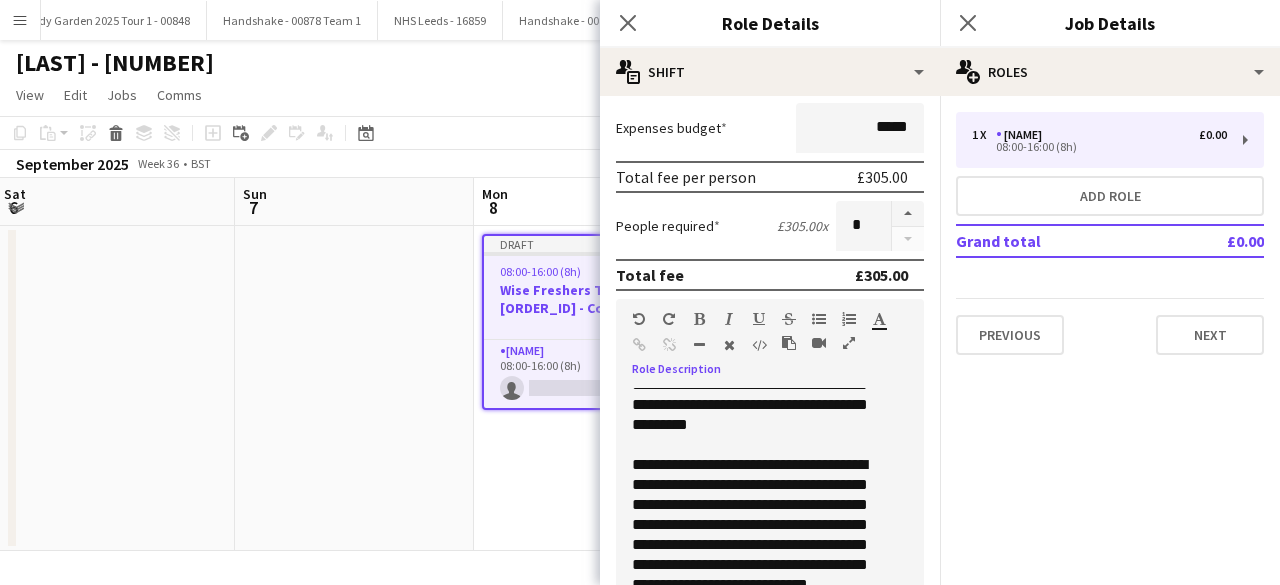 scroll, scrollTop: 614, scrollLeft: 0, axis: vertical 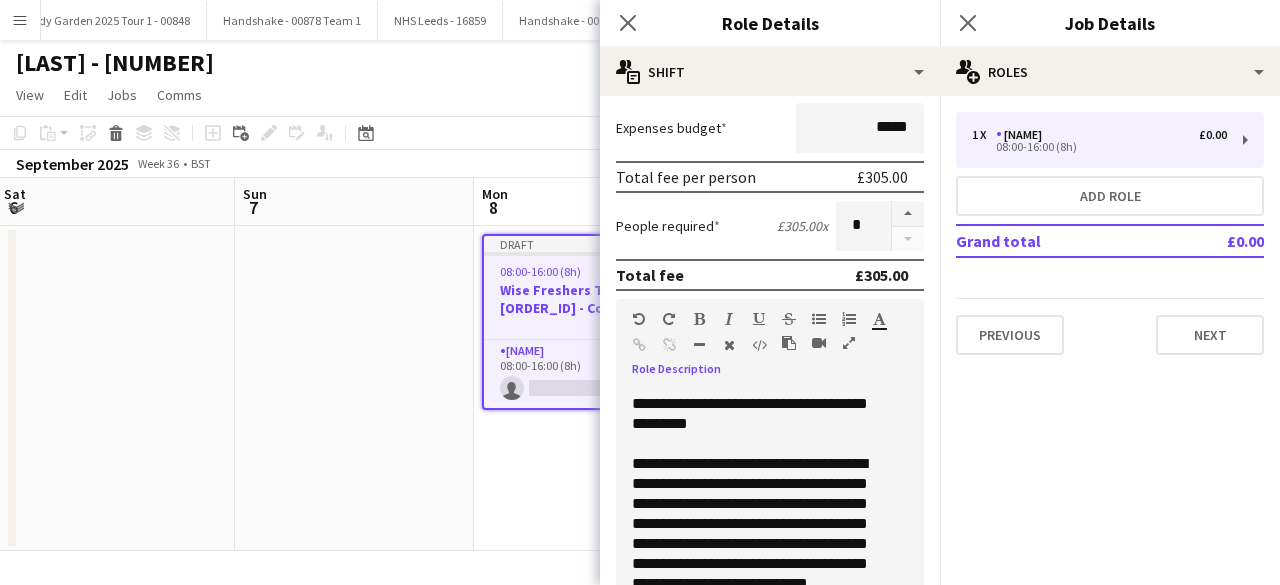 click on "**********" at bounding box center [754, 534] 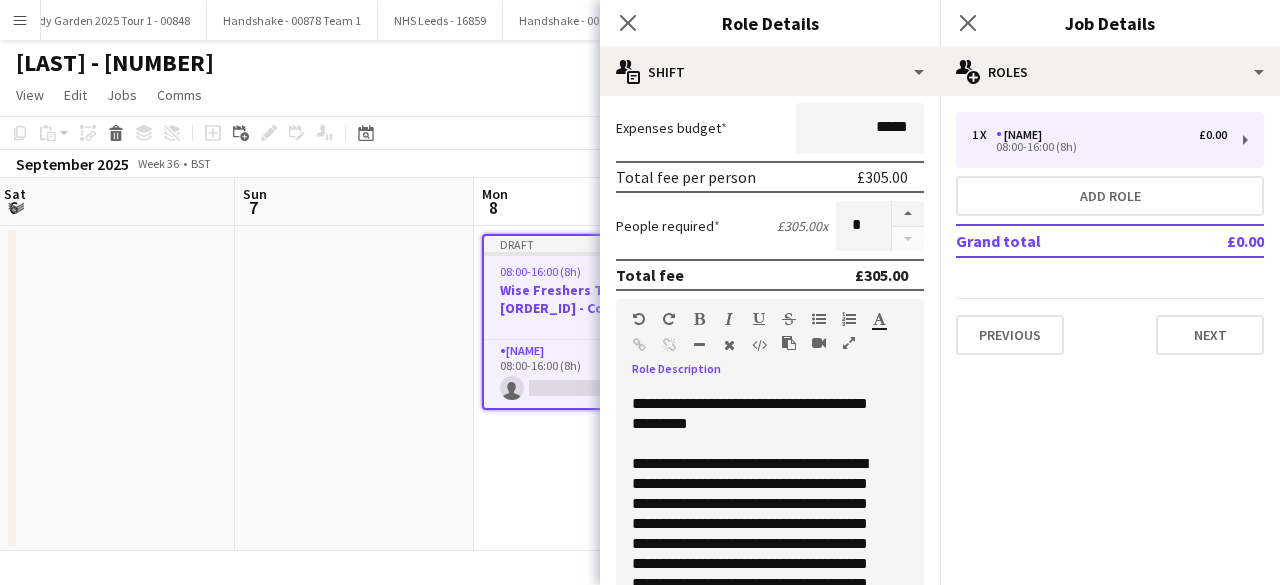 click on "**********" at bounding box center [754, 534] 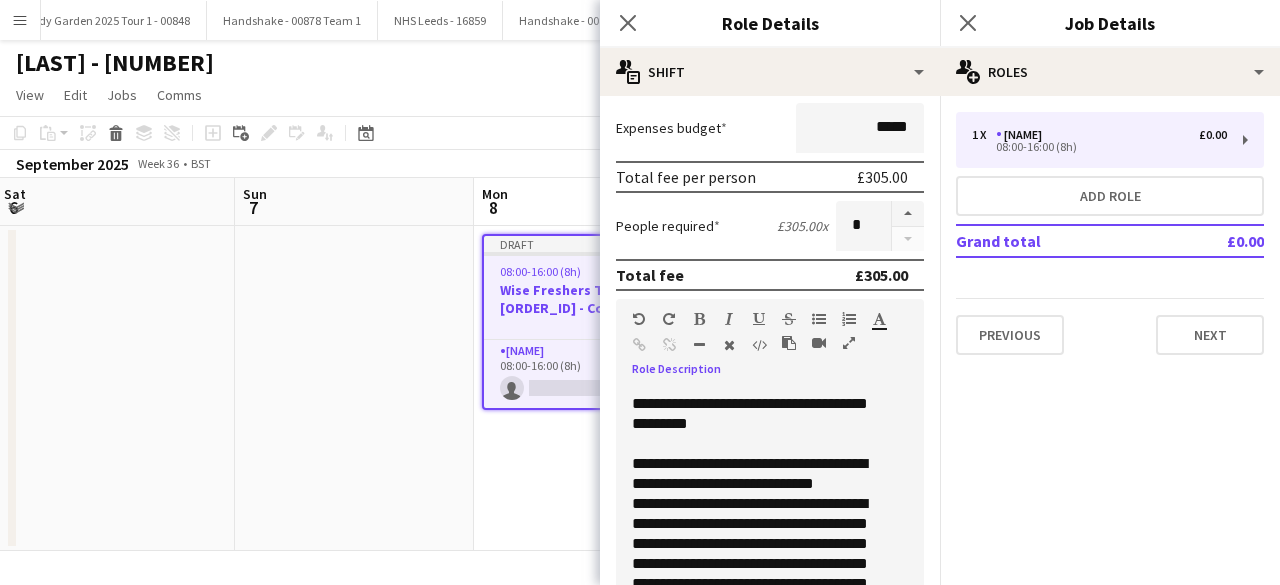 scroll, scrollTop: 616, scrollLeft: 0, axis: vertical 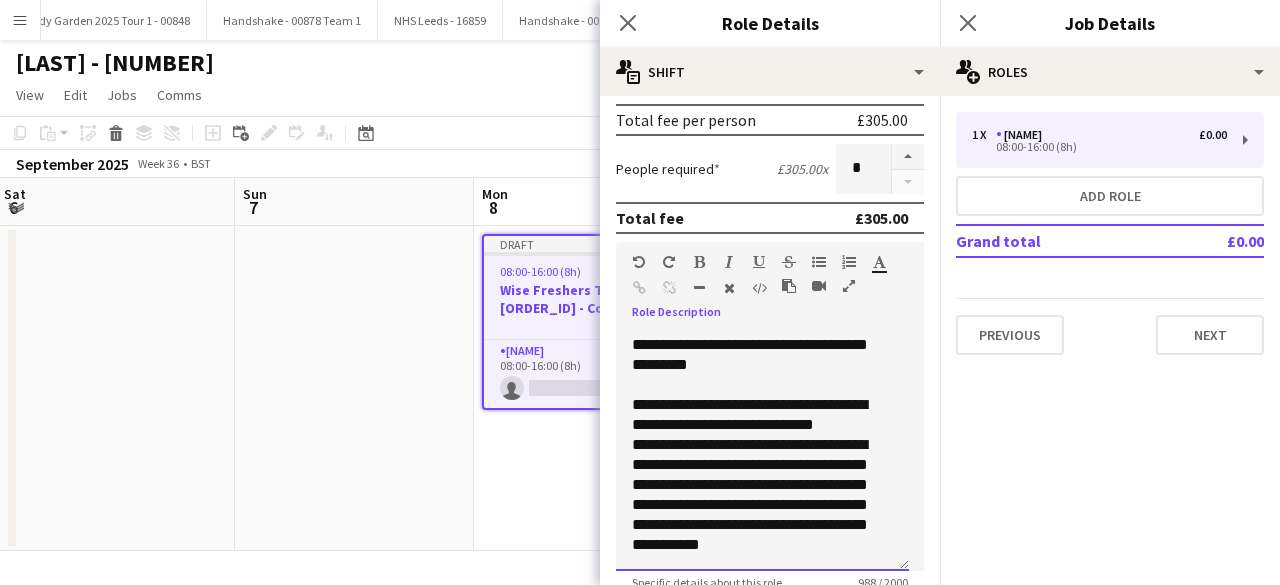 click on "**********" at bounding box center (754, 495) 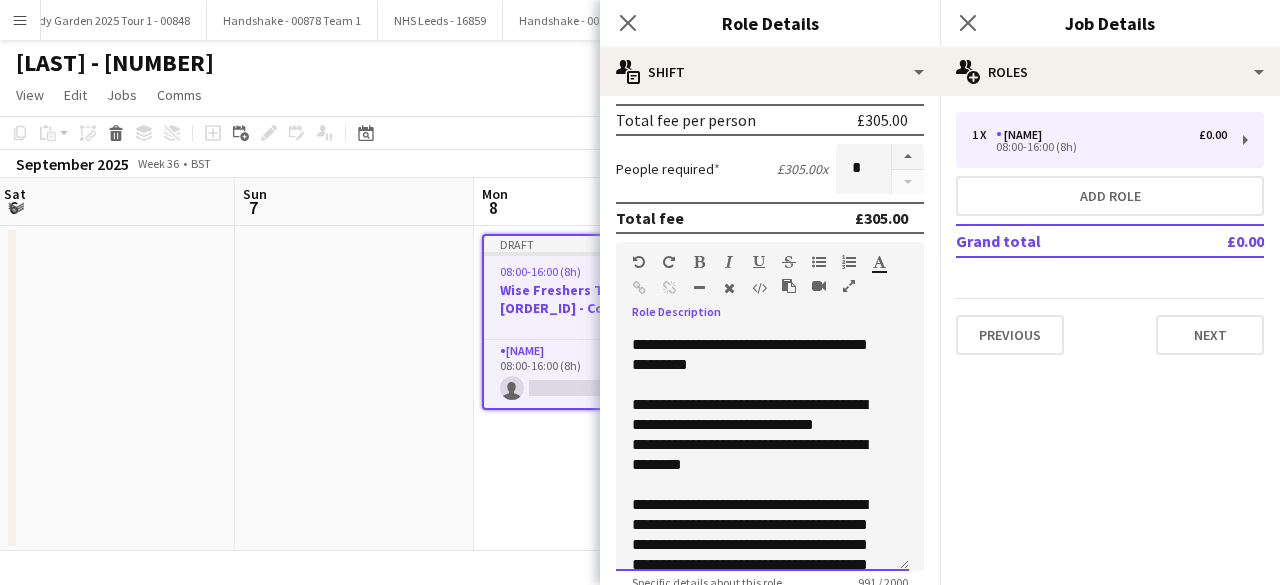 scroll, scrollTop: 642, scrollLeft: 0, axis: vertical 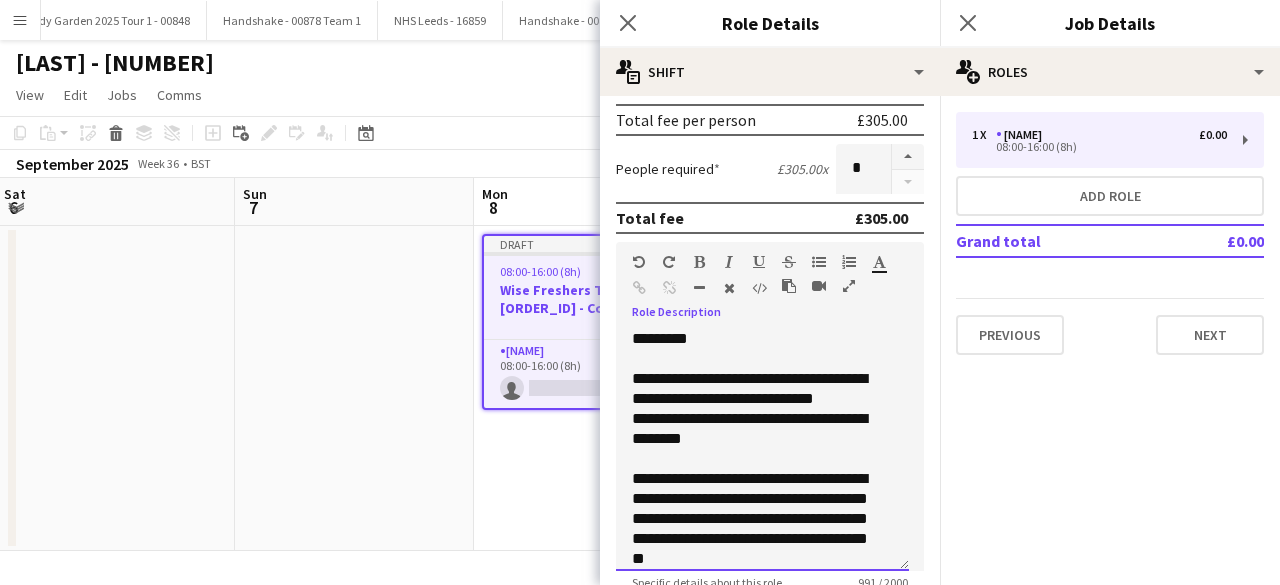 click on "**********" at bounding box center [754, 519] 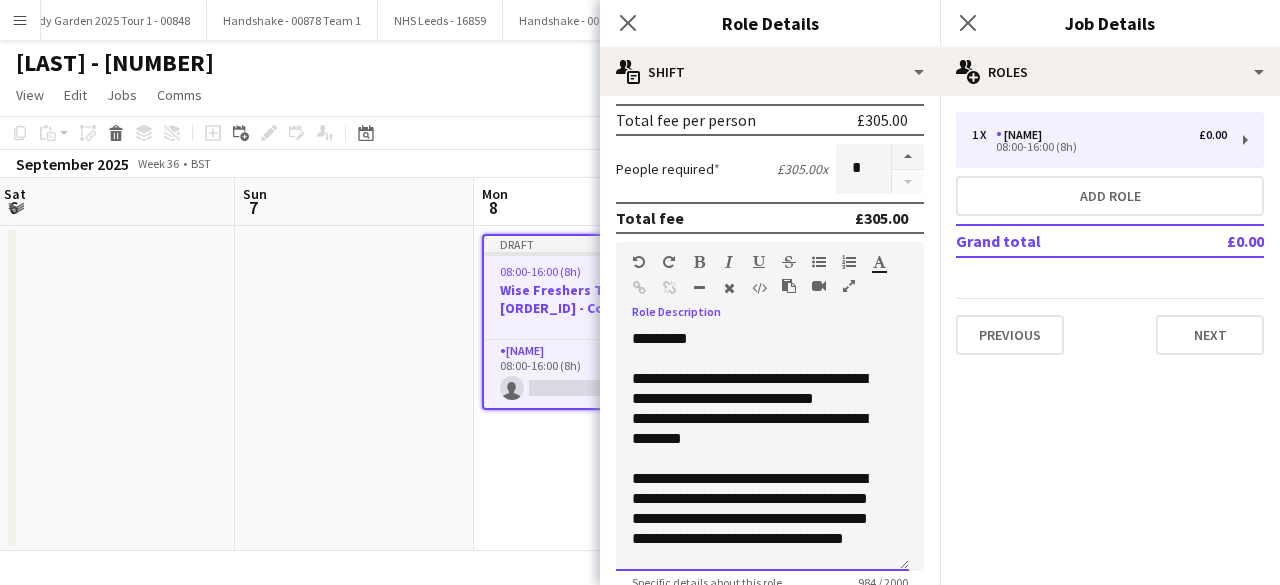 click on "**********" at bounding box center (754, 519) 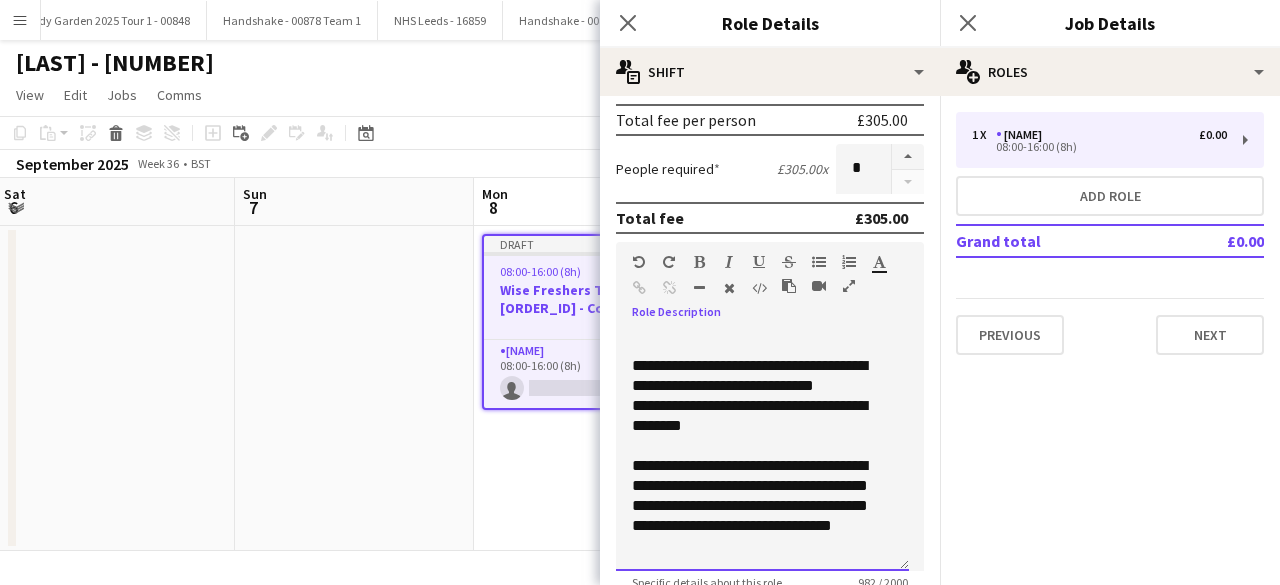 scroll, scrollTop: 656, scrollLeft: 0, axis: vertical 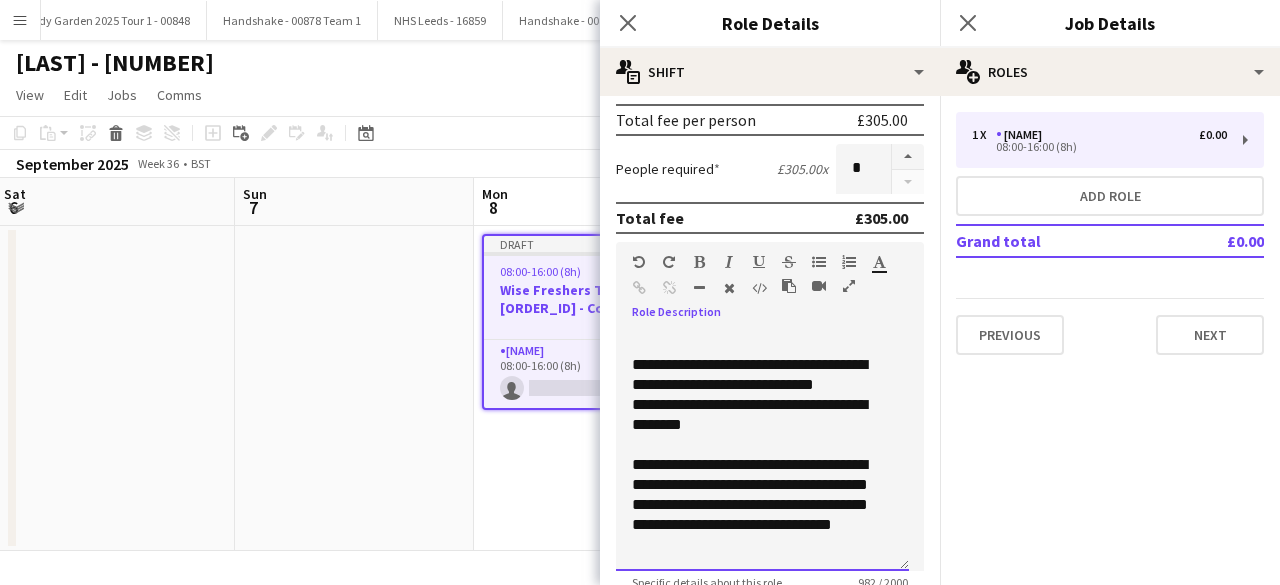 click on "**********" at bounding box center [754, 505] 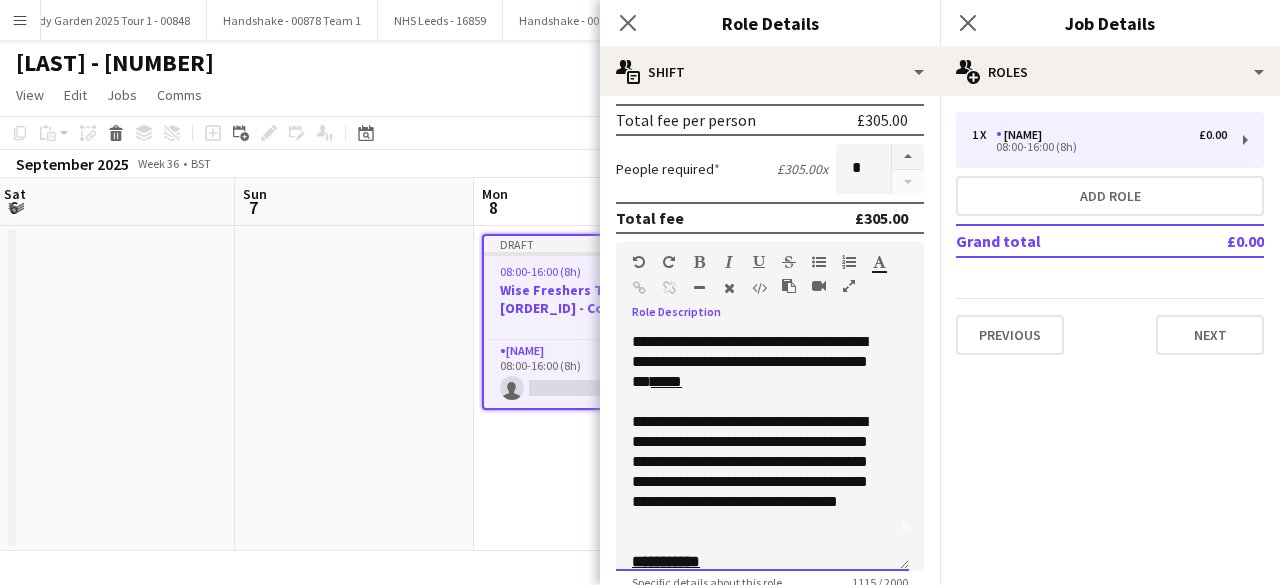 scroll, scrollTop: 0, scrollLeft: 0, axis: both 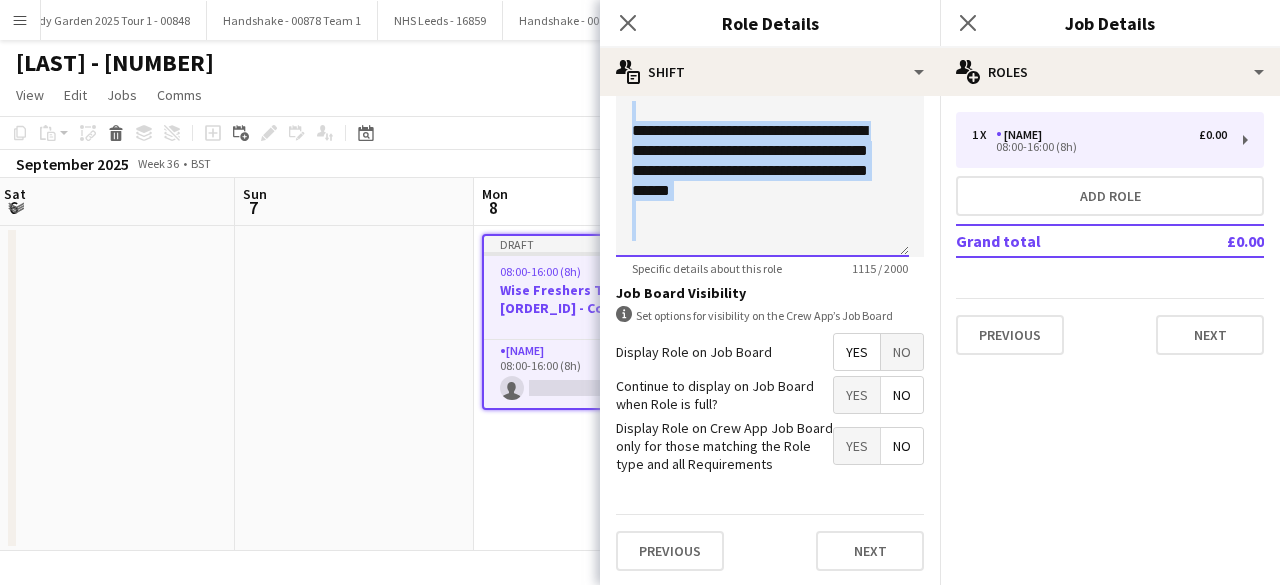 drag, startPoint x: 630, startPoint y: 412, endPoint x: 777, endPoint y: 229, distance: 234.72963 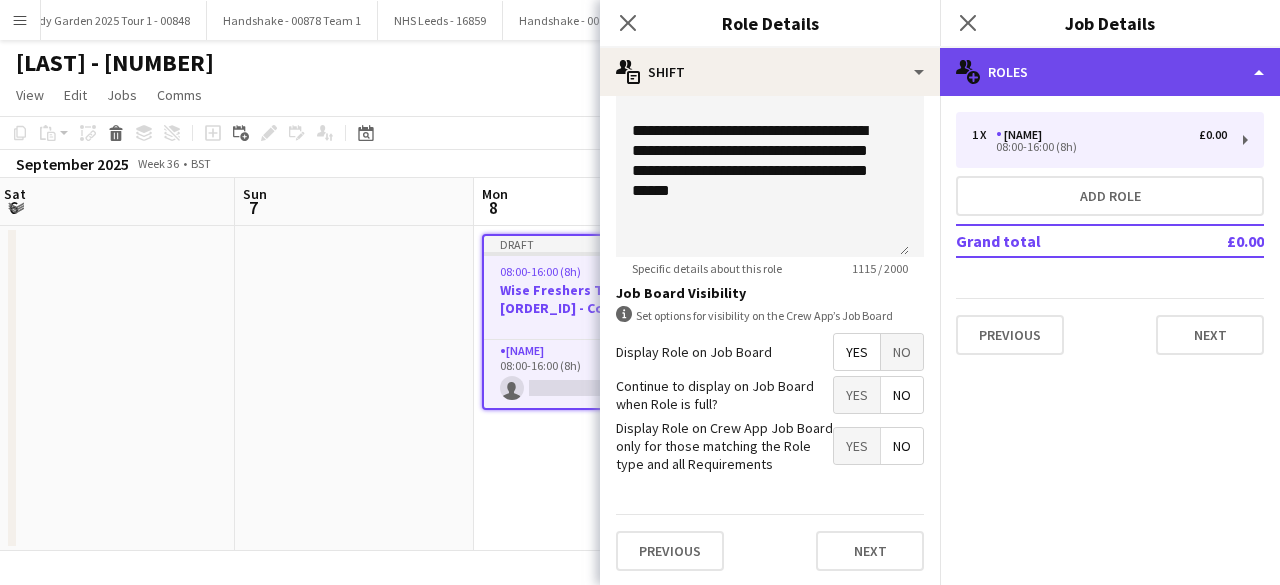 click on "multiple-users-add
Roles" 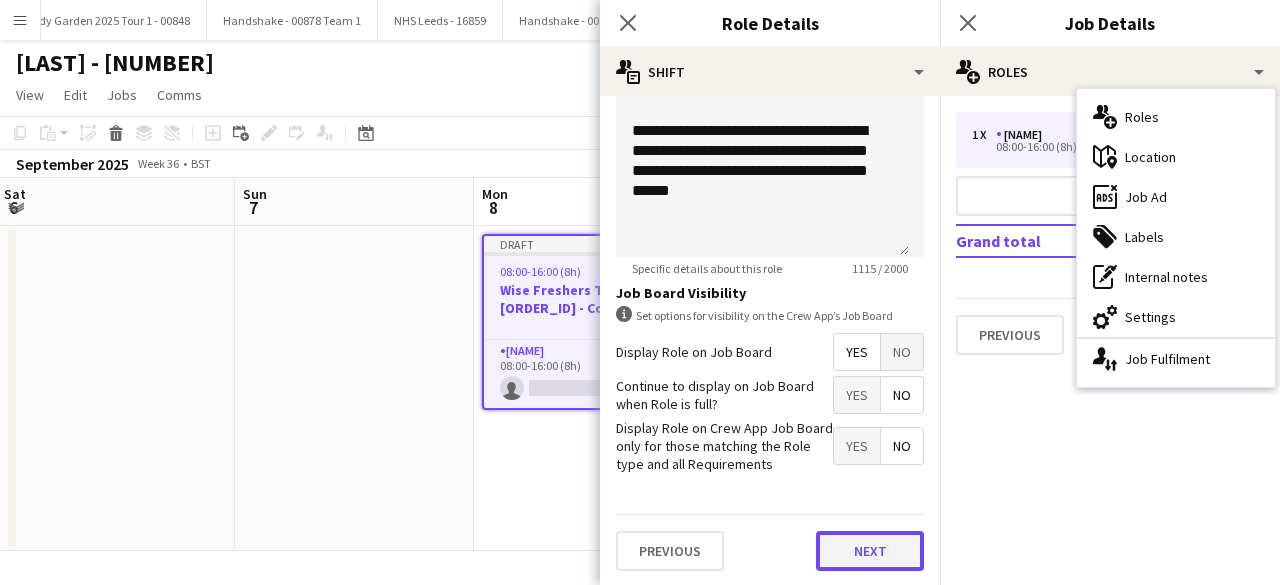 click on "Next" at bounding box center [870, 551] 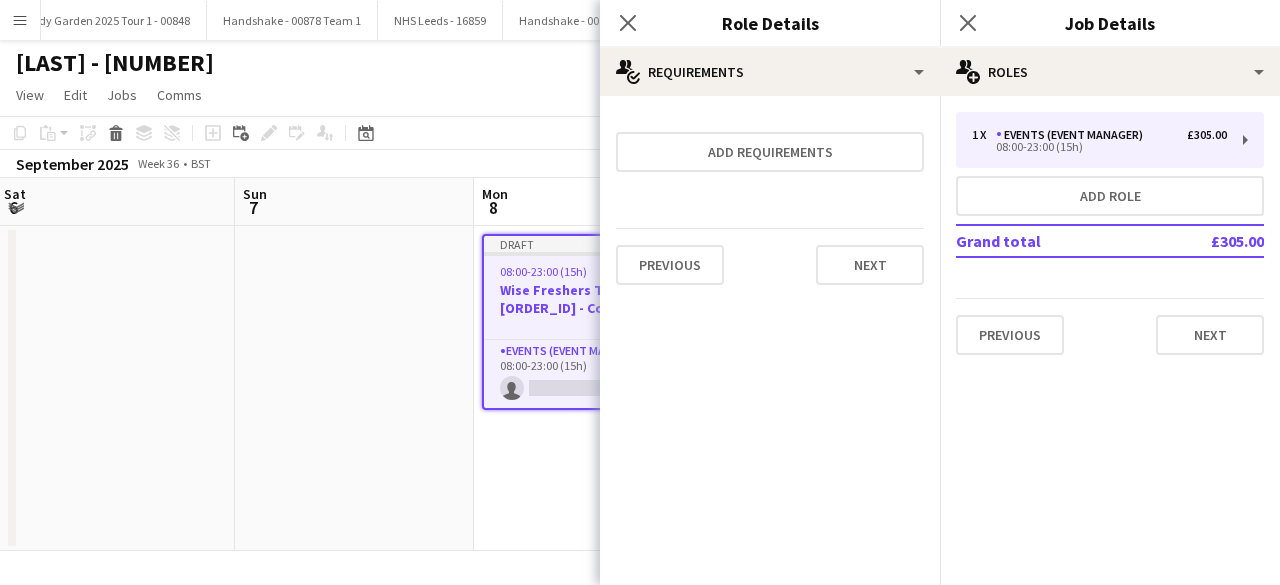 scroll, scrollTop: 0, scrollLeft: 0, axis: both 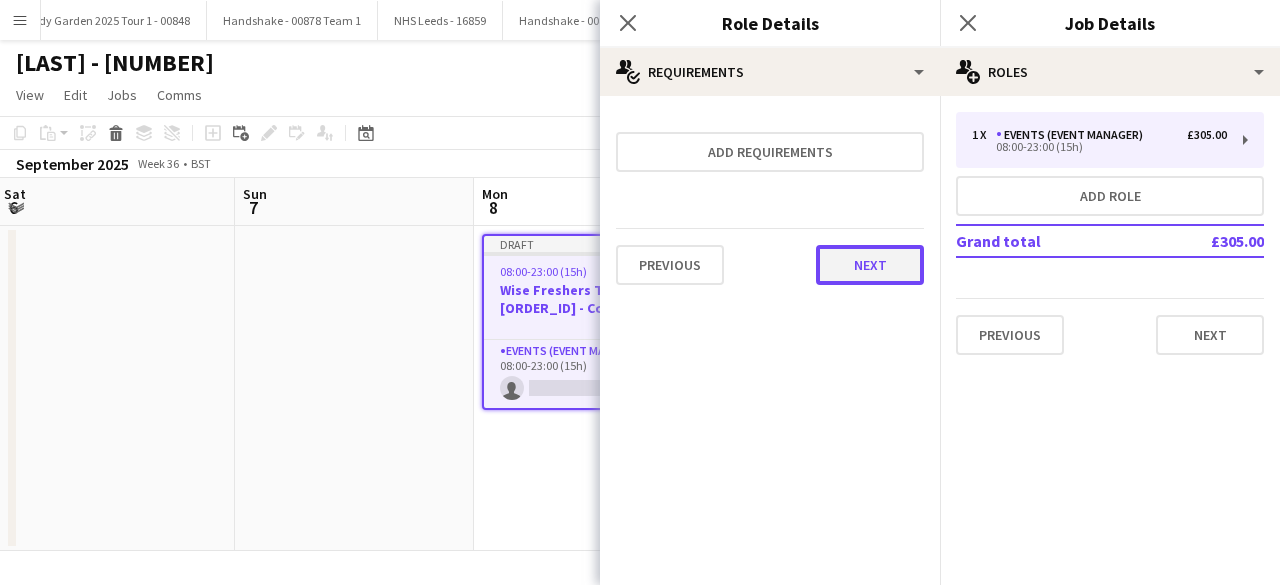 click on "Next" at bounding box center (870, 265) 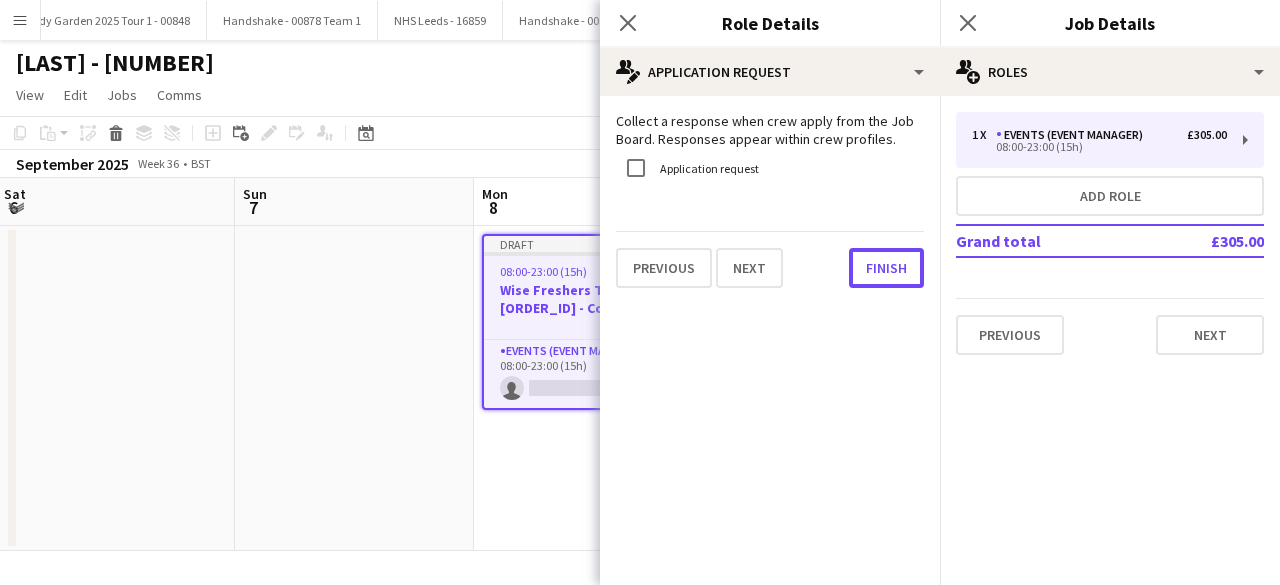 click on "Finish" at bounding box center (886, 268) 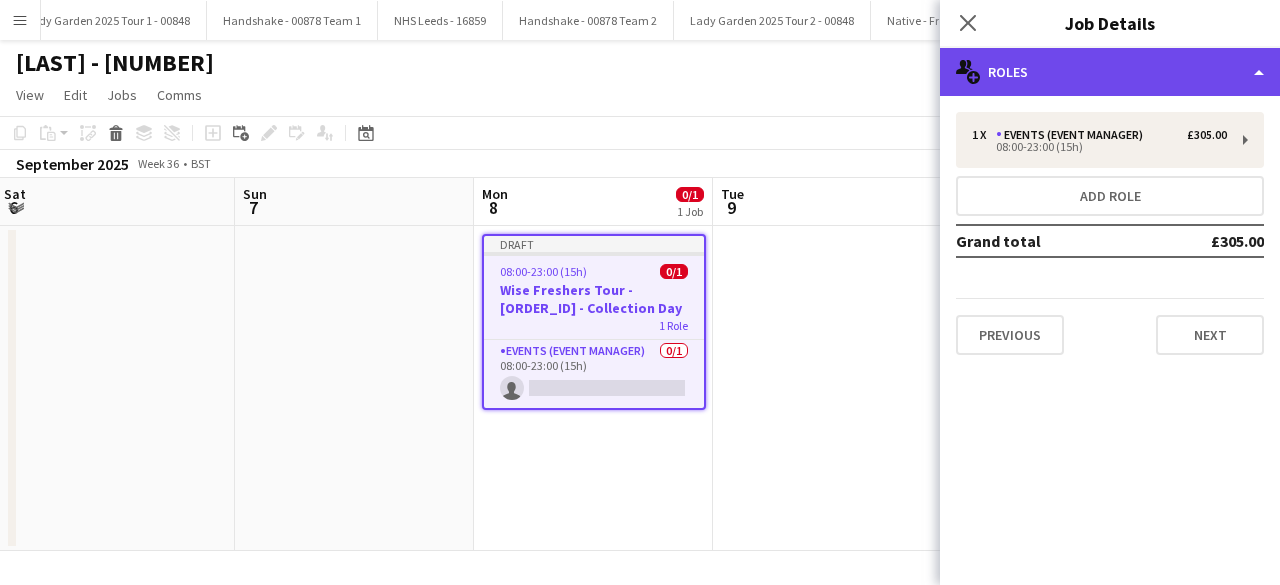 click on "multiple-users-add
Roles" 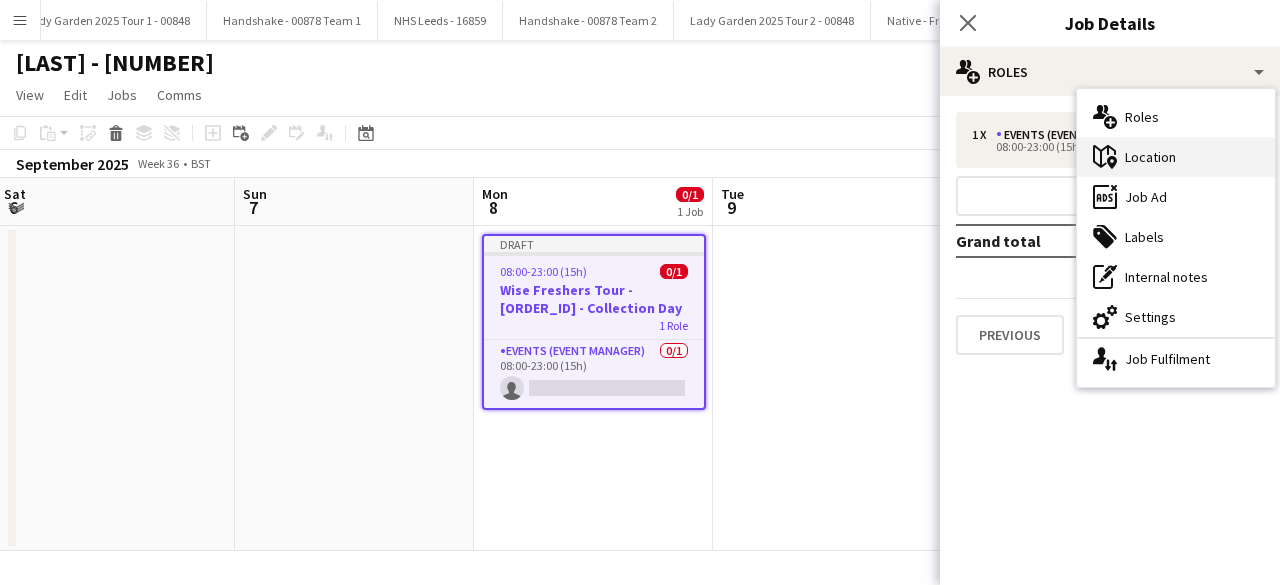 click on "maps-pin-1
Location" at bounding box center (1176, 157) 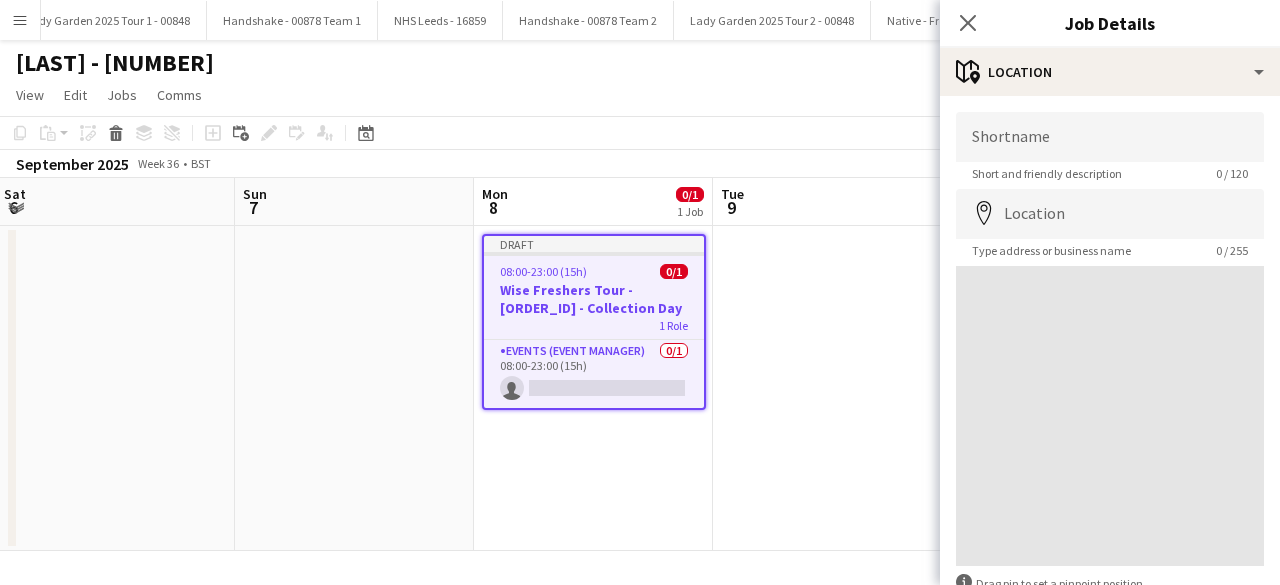 click on "Close pop-in
Job Details" 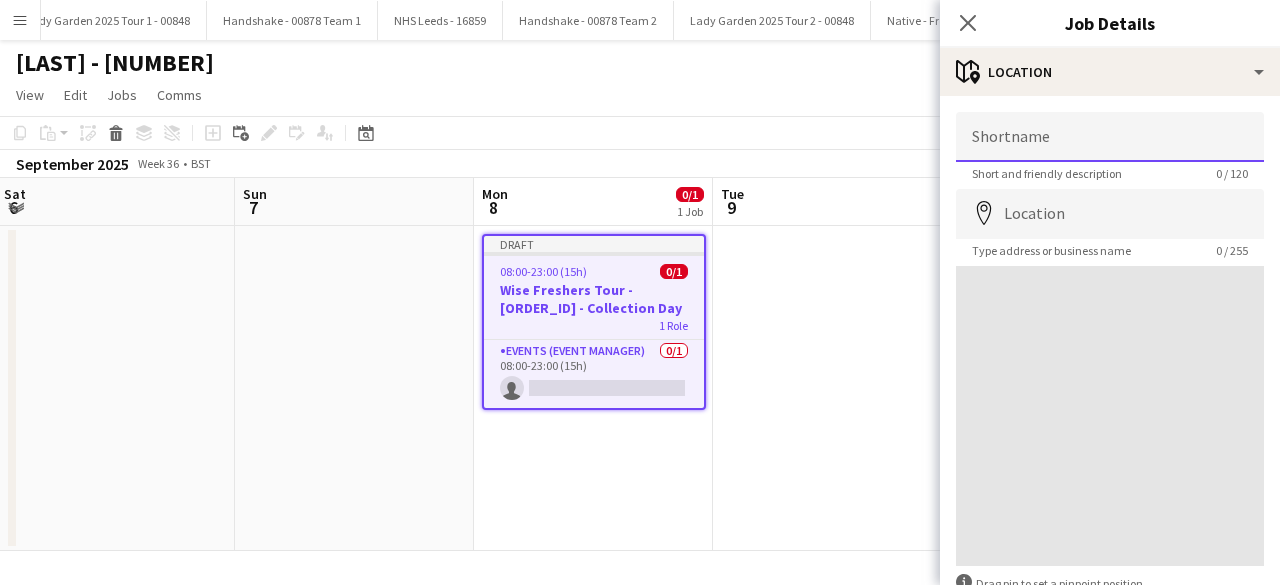 click on "Shortname" at bounding box center [1110, 137] 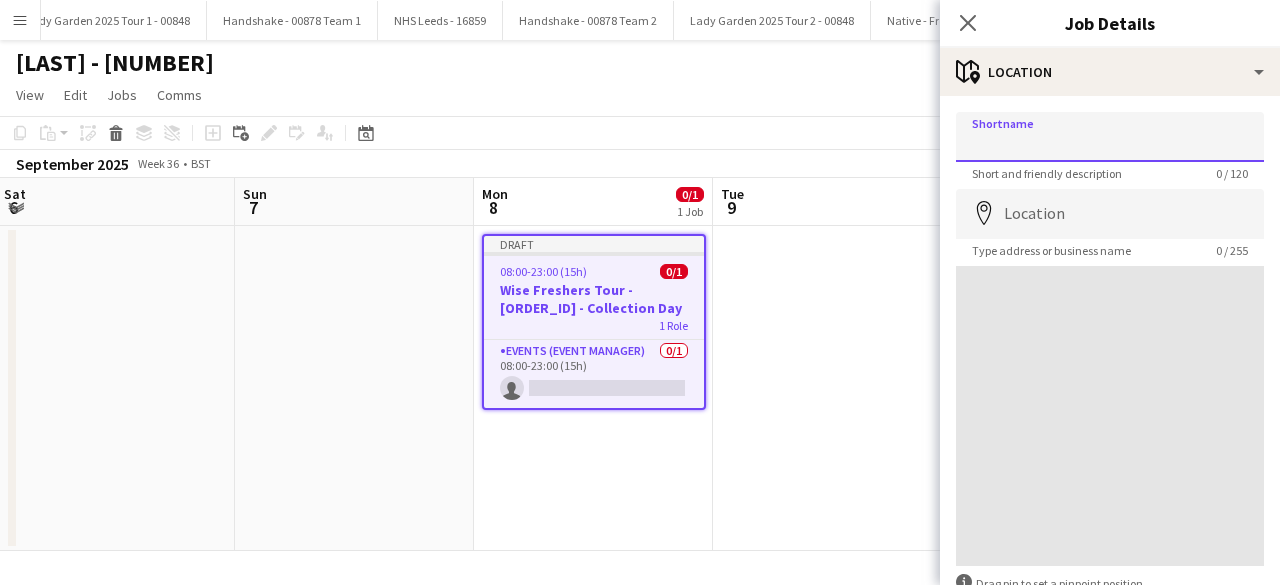 type on "**********" 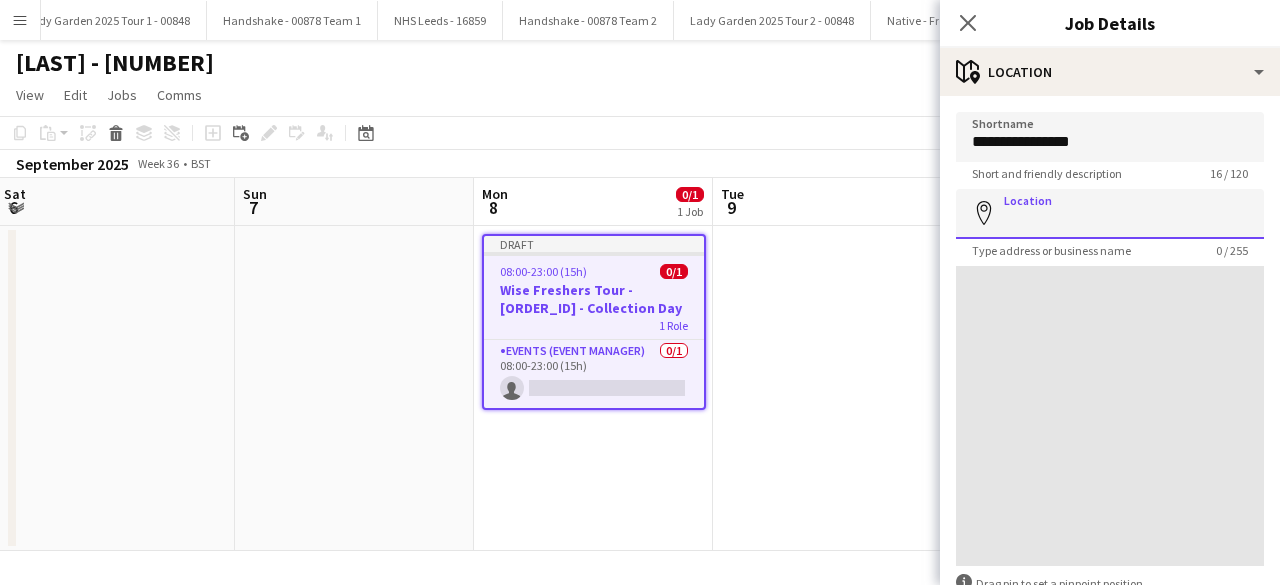 click on "Location" at bounding box center (1110, 214) 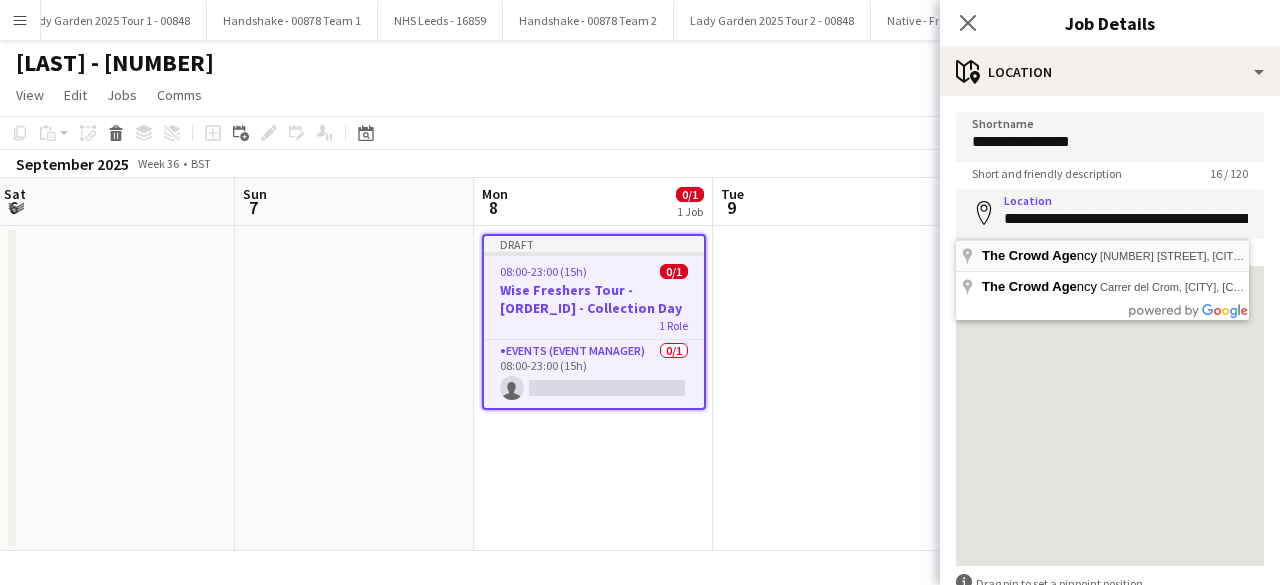 type on "**********" 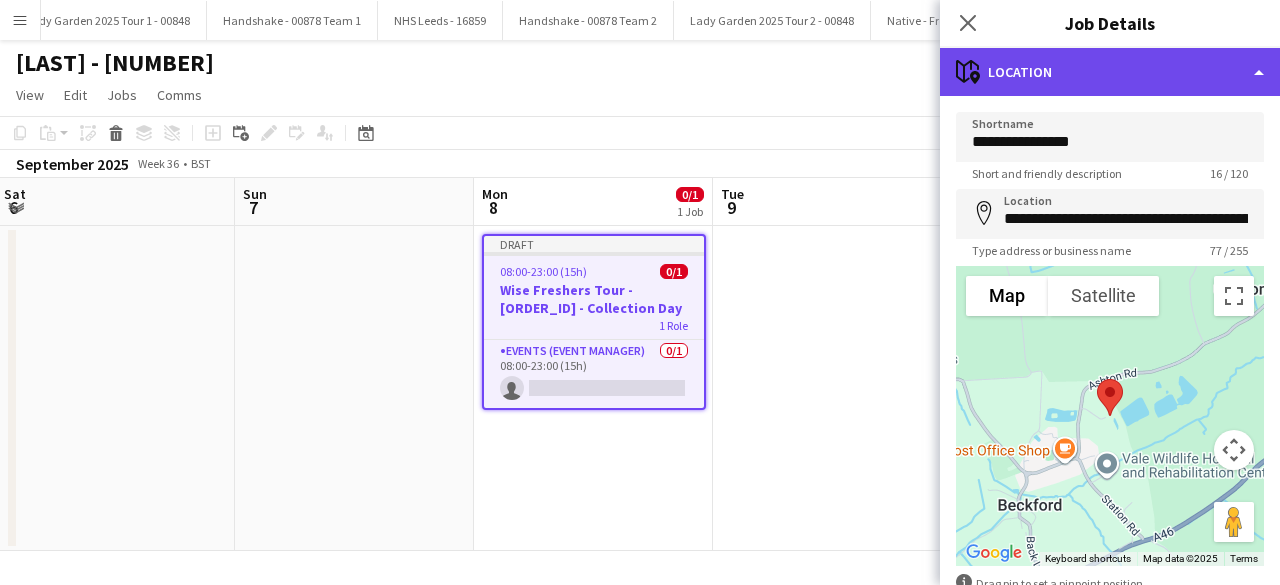 click on "maps-pin-1
Location" 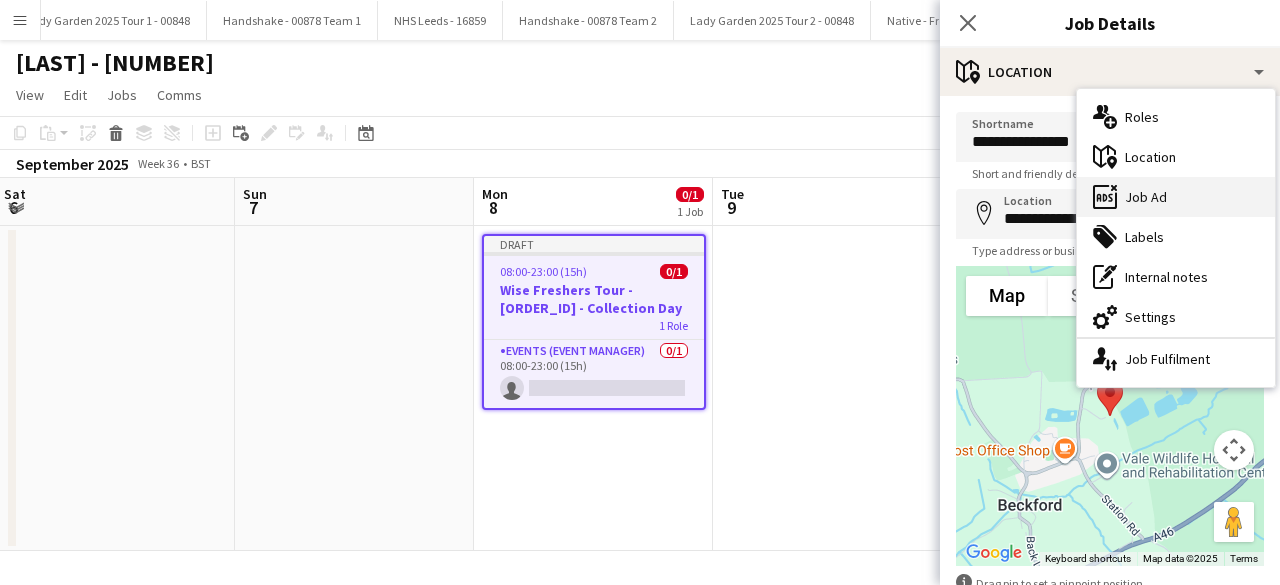 click on "ads-window
Job Ad" at bounding box center [1176, 197] 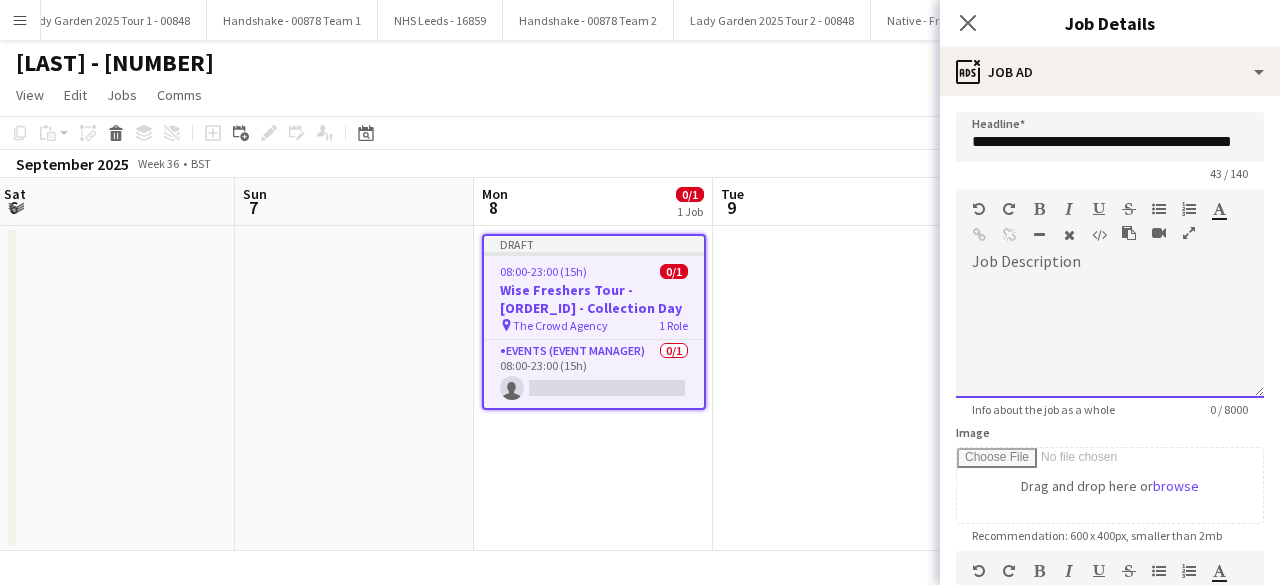 click at bounding box center [1110, 338] 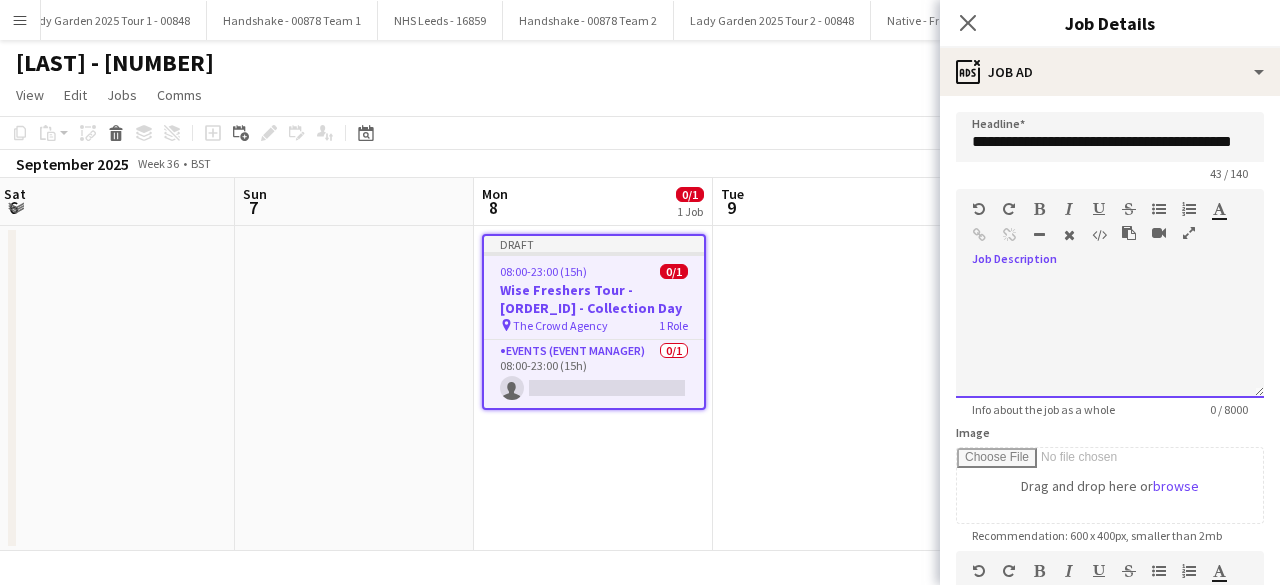 paste 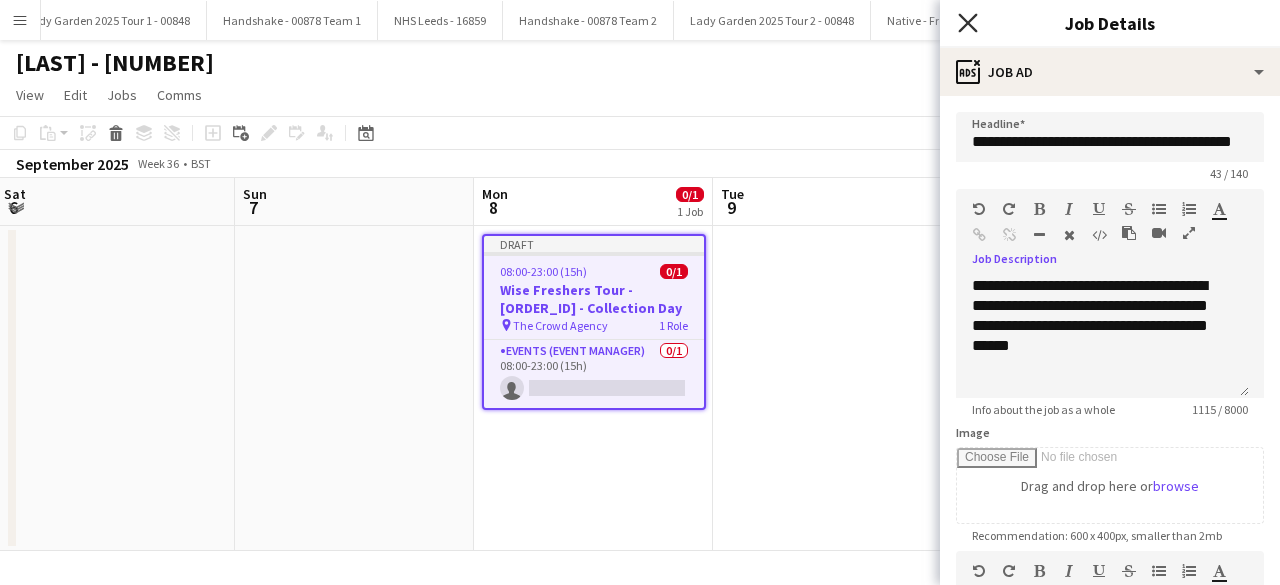 click 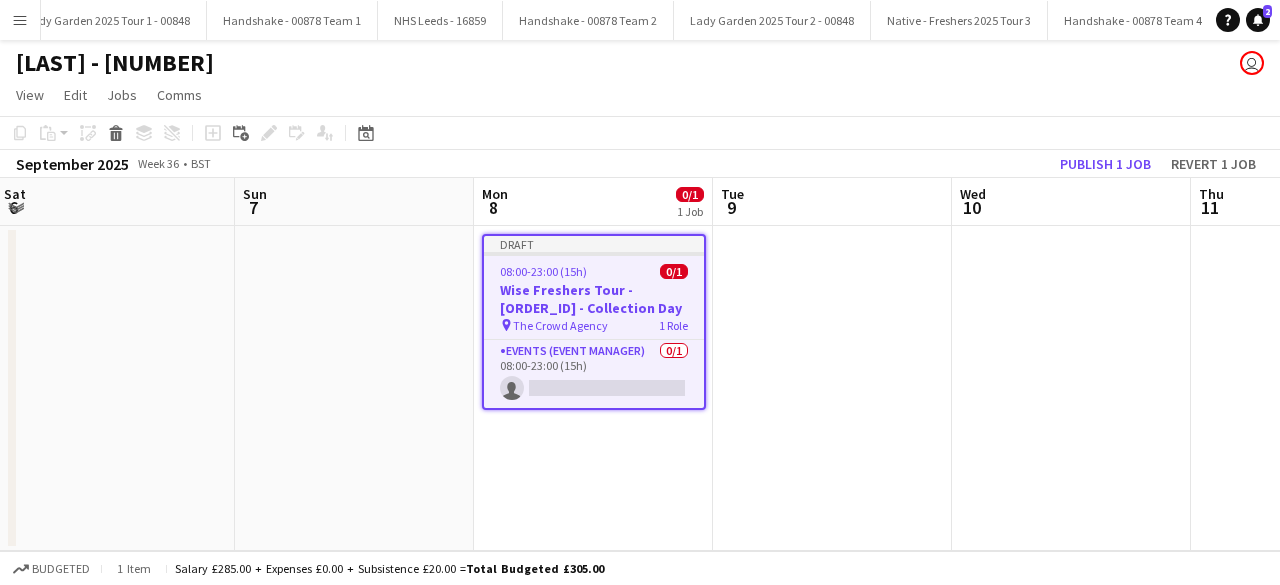 click at bounding box center (832, 388) 